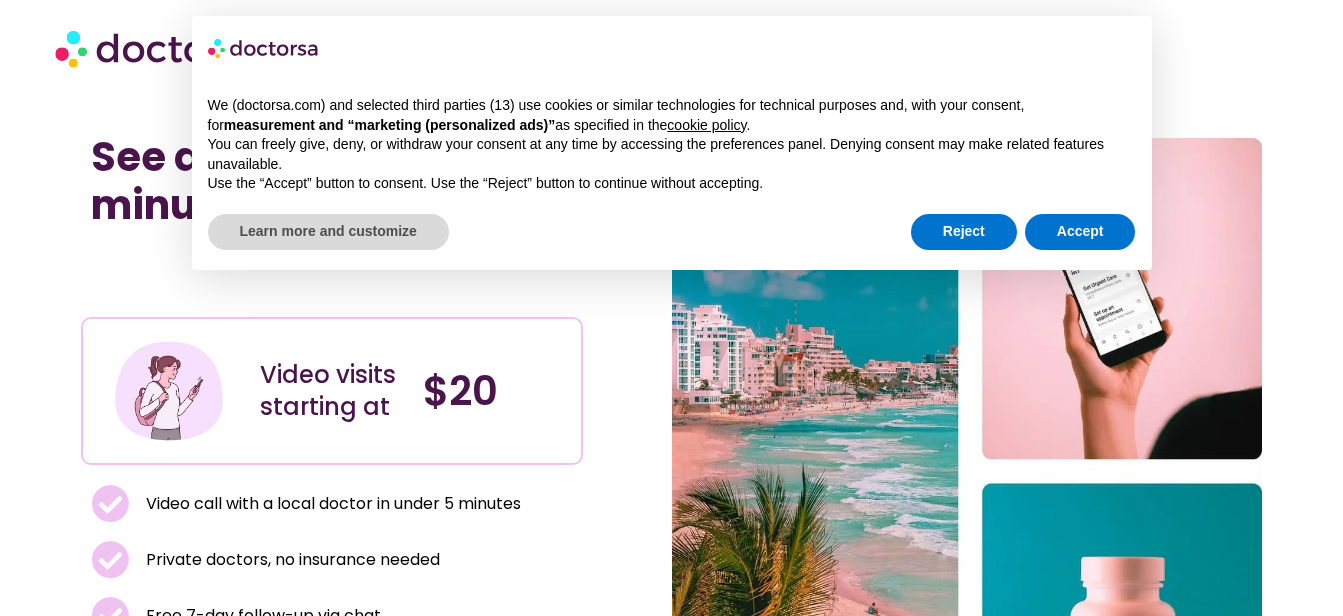 scroll, scrollTop: 0, scrollLeft: 0, axis: both 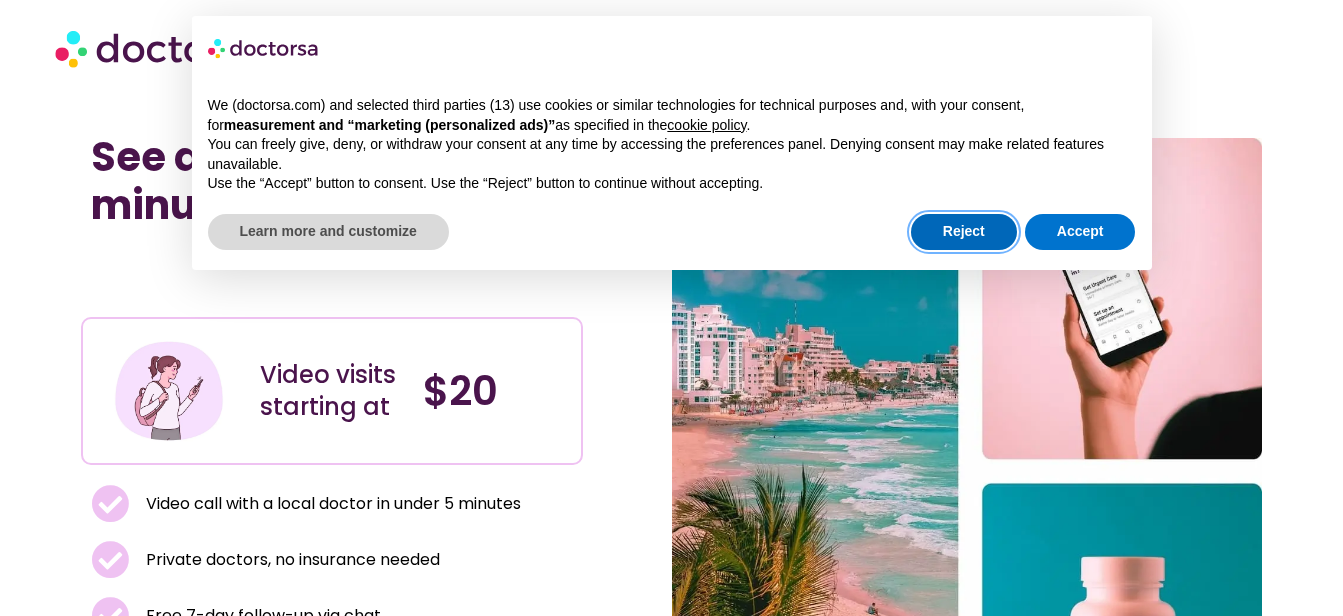 click on "Reject" at bounding box center [964, 232] 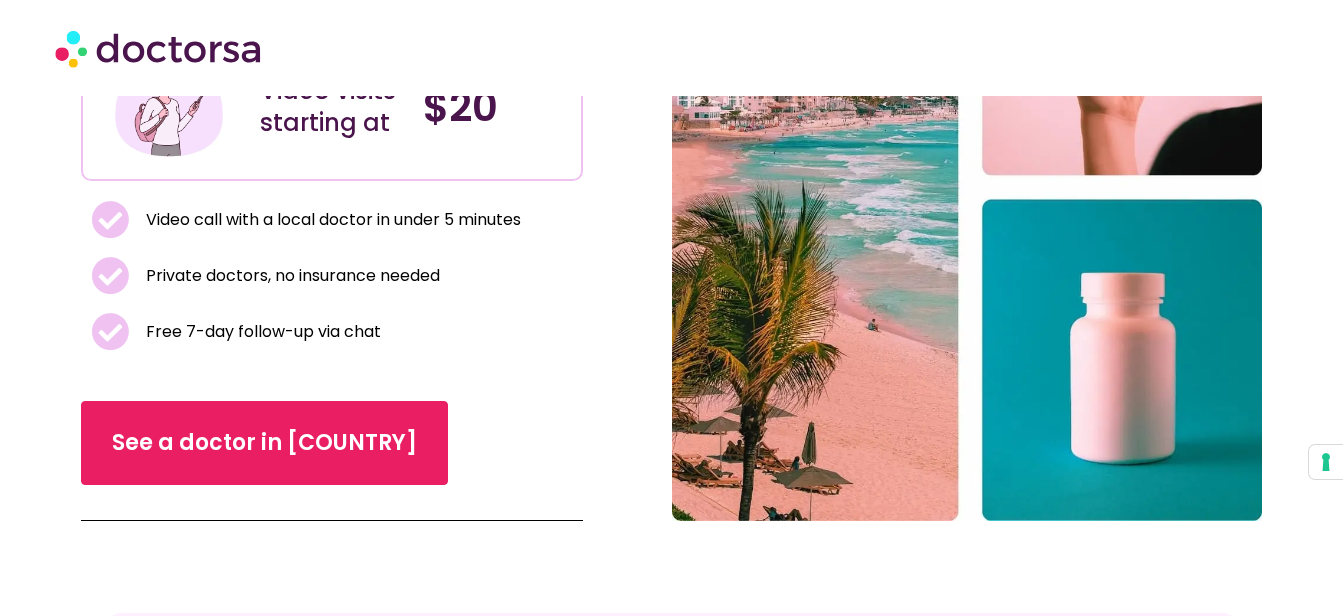 scroll, scrollTop: 400, scrollLeft: 0, axis: vertical 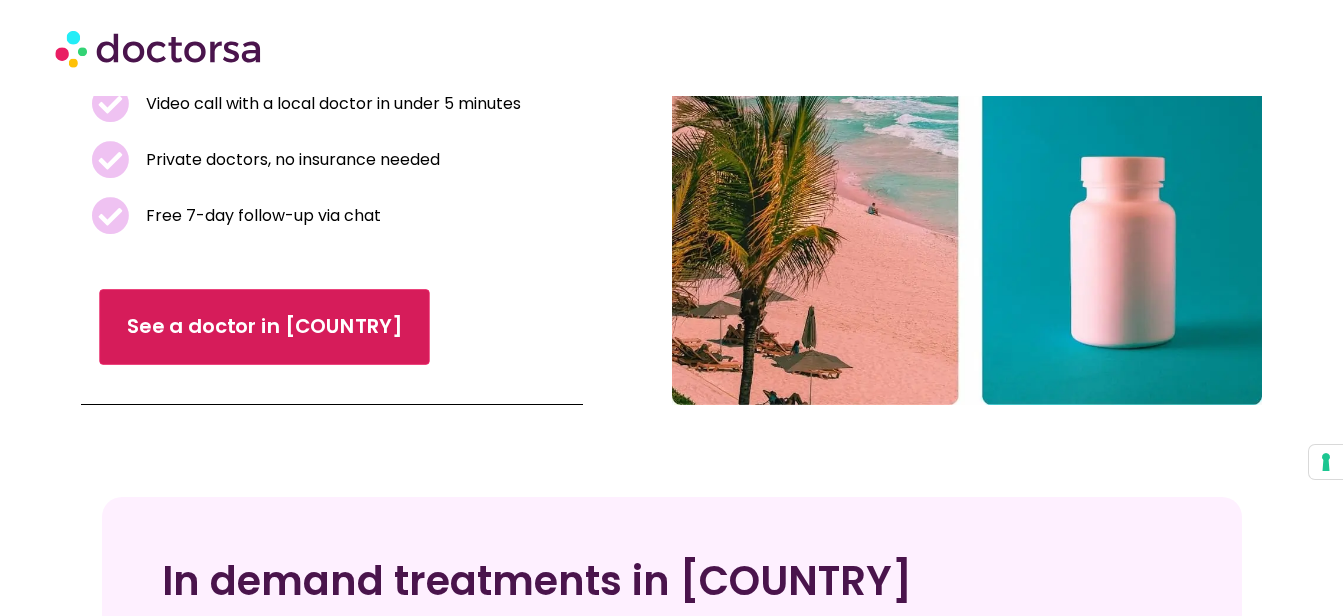 click on "See a doctor in Brazil" at bounding box center [264, 327] 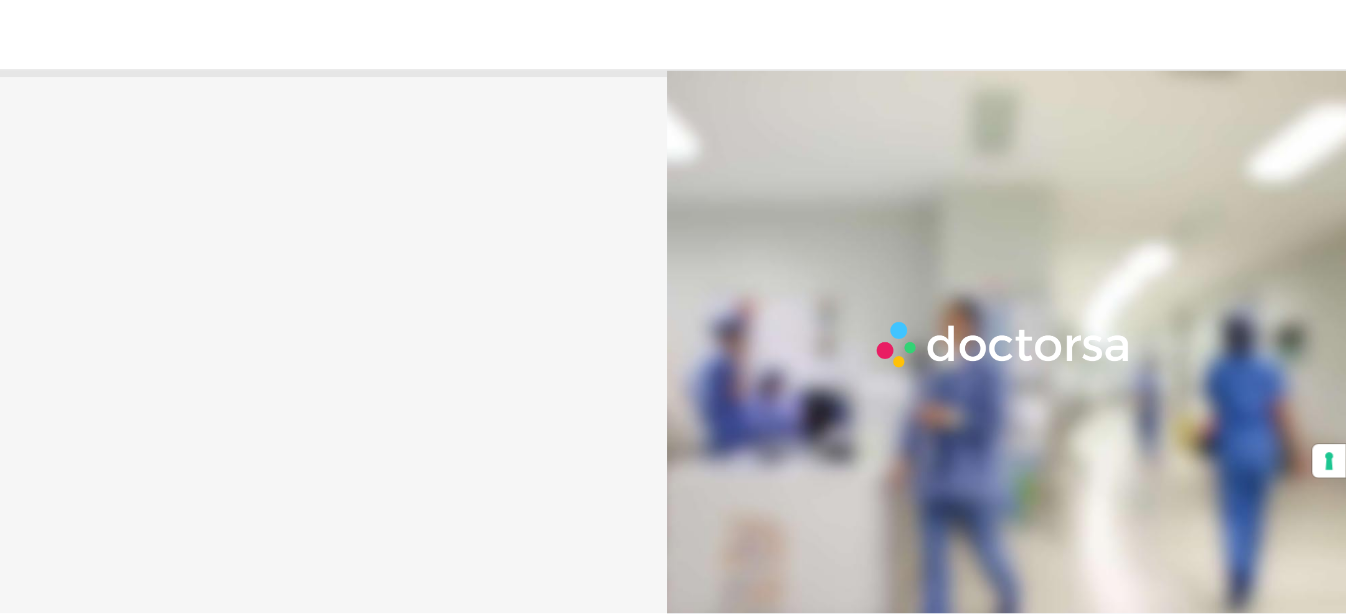 scroll, scrollTop: 0, scrollLeft: 0, axis: both 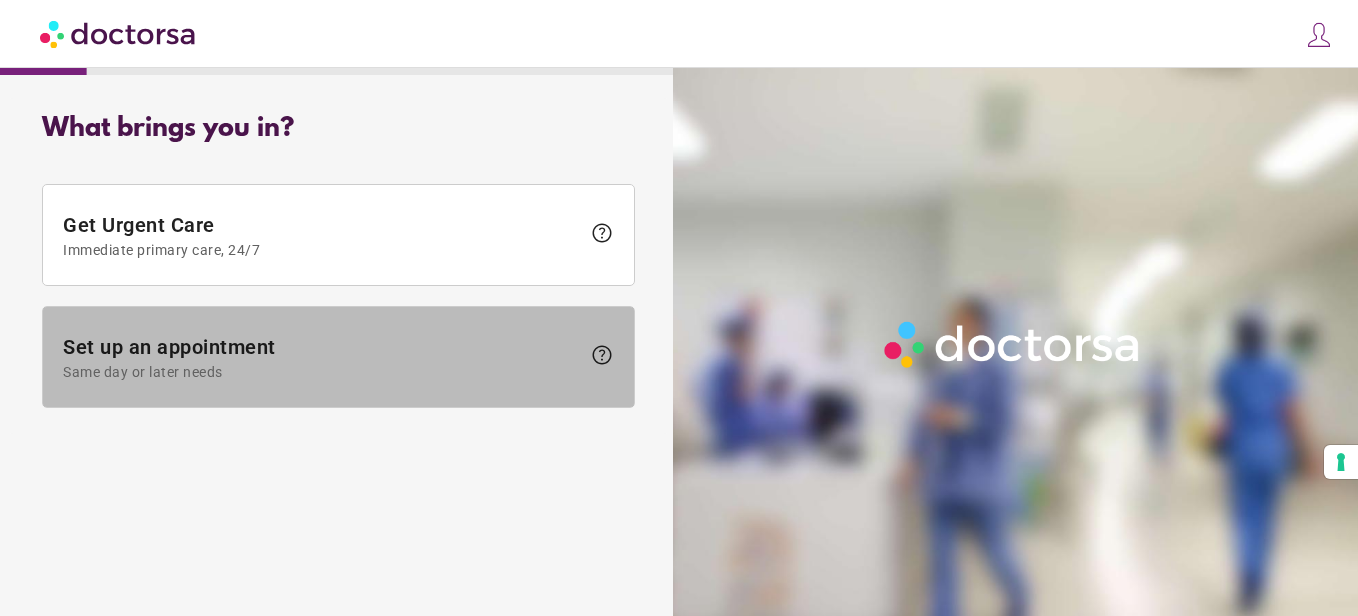click on "Same day or later needs" at bounding box center (321, 372) 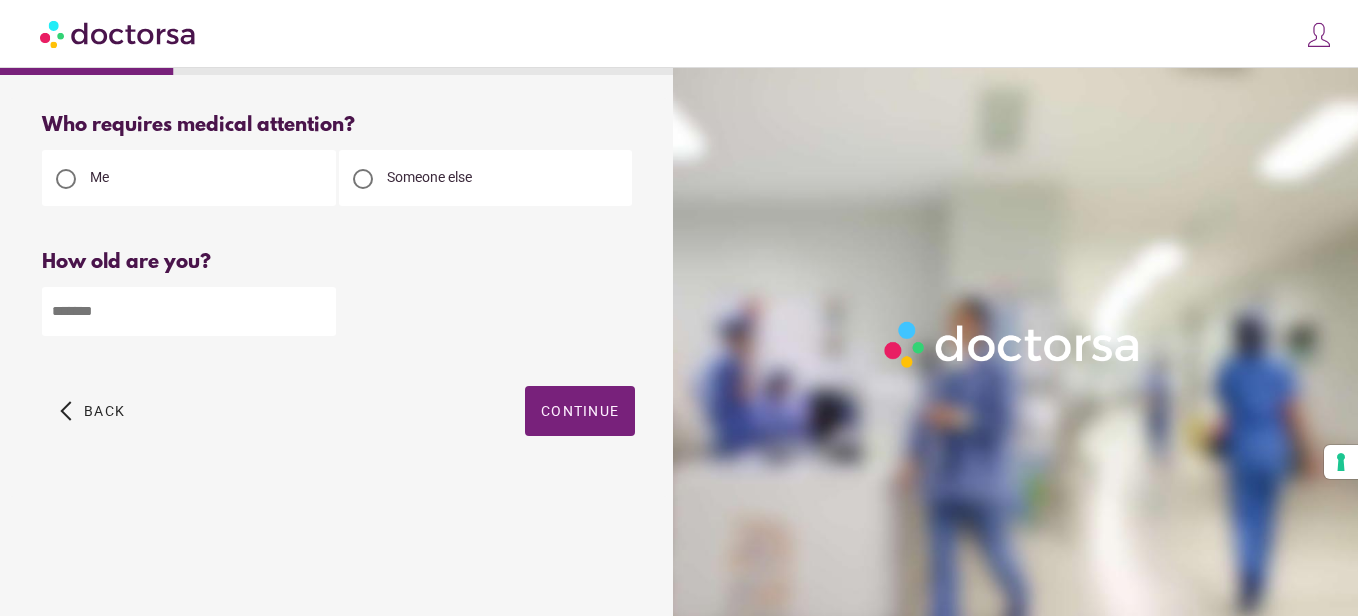 click at bounding box center [189, 311] 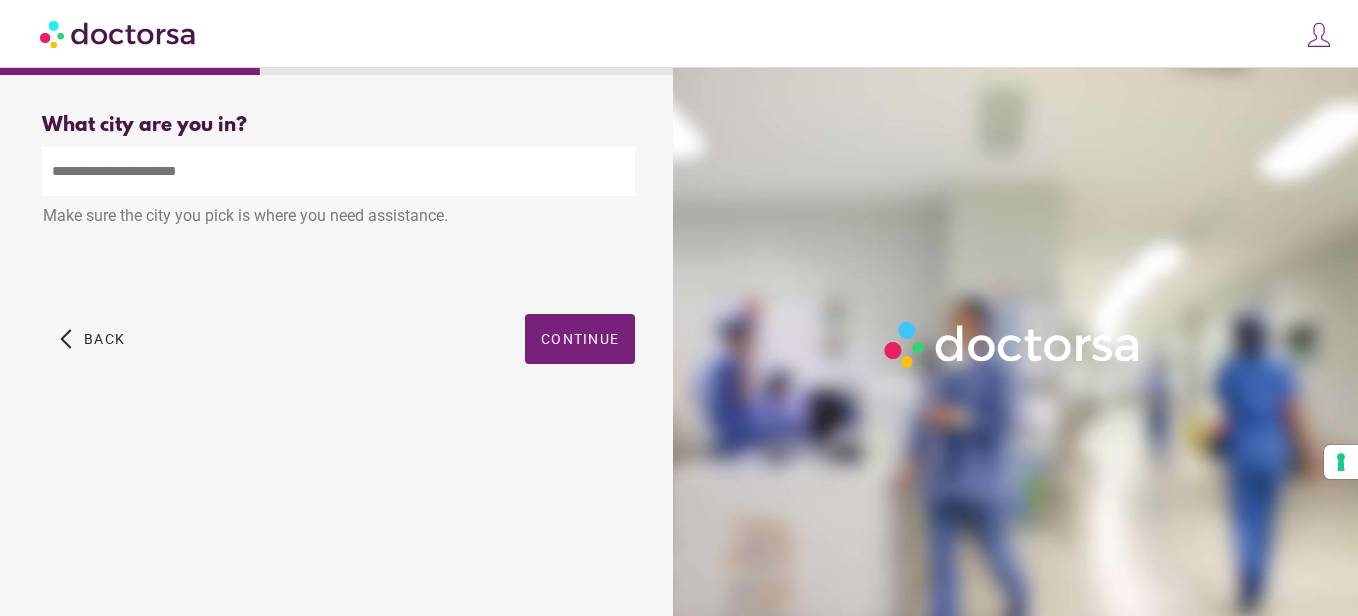 click at bounding box center (338, 171) 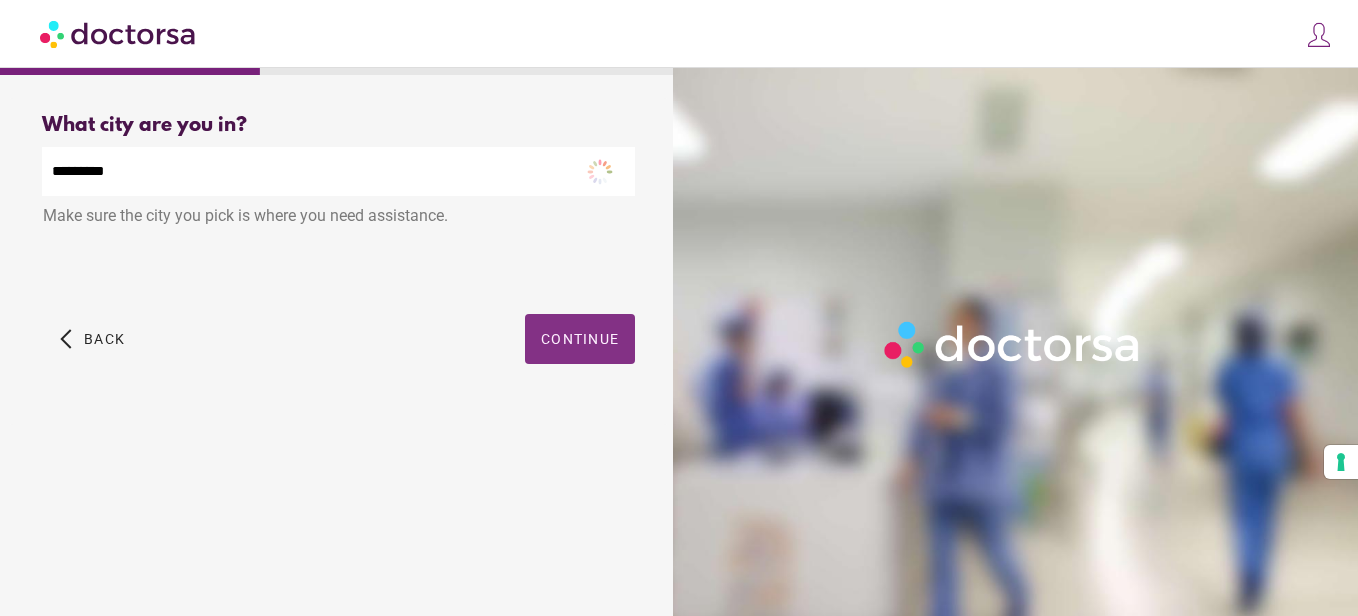 drag, startPoint x: 504, startPoint y: 315, endPoint x: 542, endPoint y: 321, distance: 38.470768 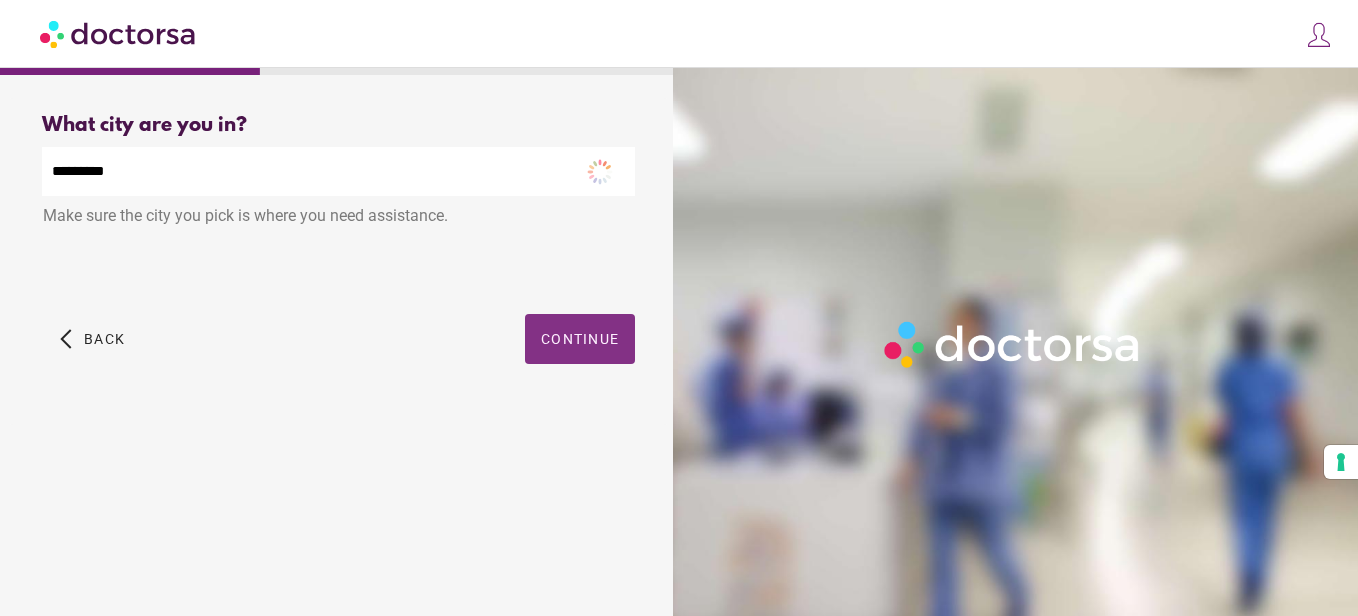 click on "arrow_back_ios
Back
Continue" at bounding box center [338, 354] 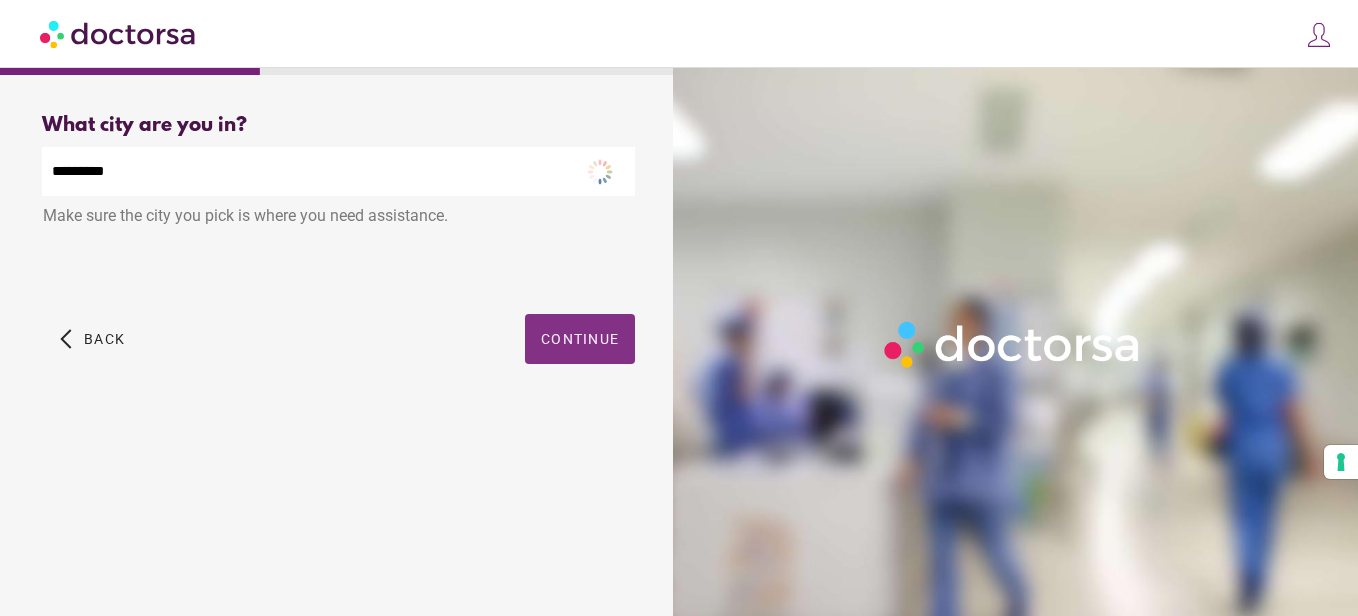 click on "What city are you in?
What city is the patient in?
[CITY]
Make sure the city you pick is where you need assistance.
City Not Found. Please begin typing the city name and select the correct option from the list
Which type of healthcare service do you need?
Please select one of the available options
help" at bounding box center (338, 261) 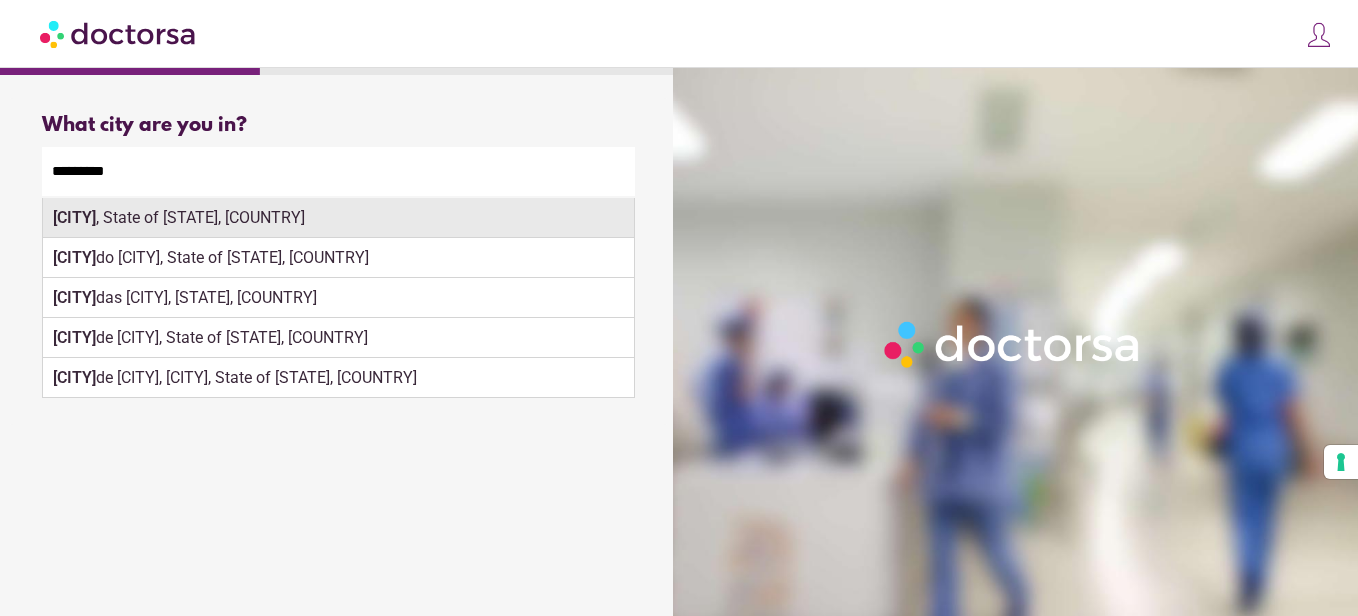 click on "[CITY] , State of [STATE], [COUNTRY]" at bounding box center [338, 218] 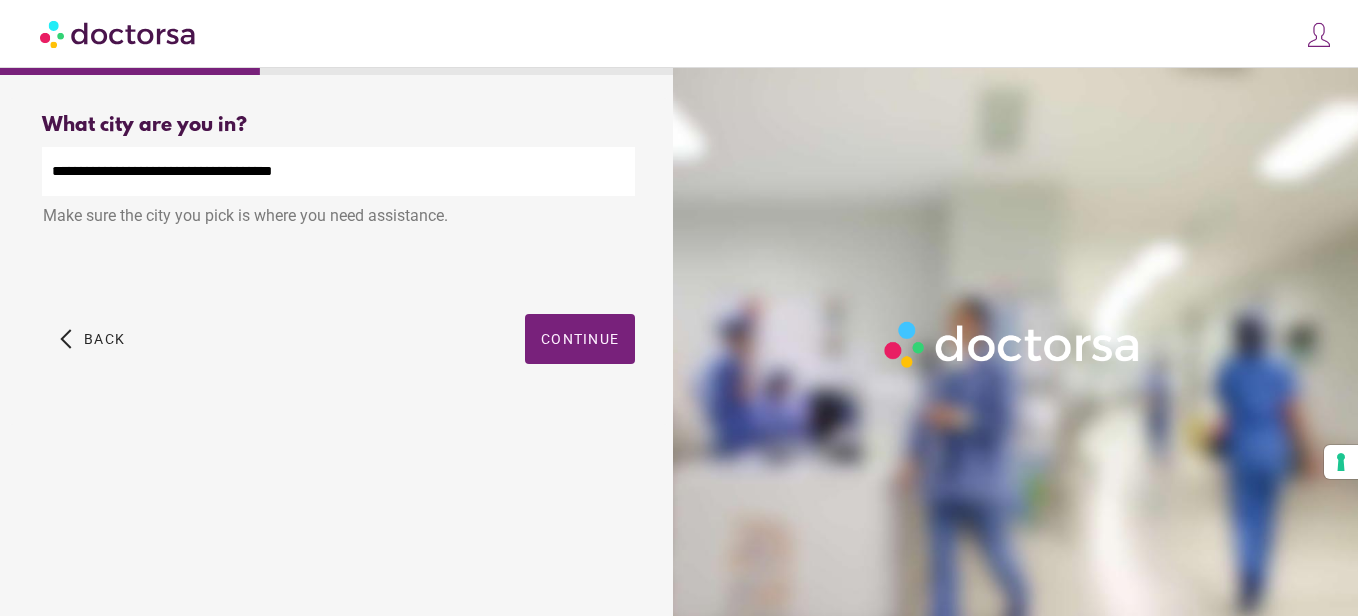 click on "What city are you in?
What city is the patient in?
[CITY]
Make sure the city you pick is where you need assistance.
City Not Found. Please begin typing the city name and select the correct option from the list
Which type of healthcare service do you need?
Please select one of the available options" at bounding box center [338, 261] 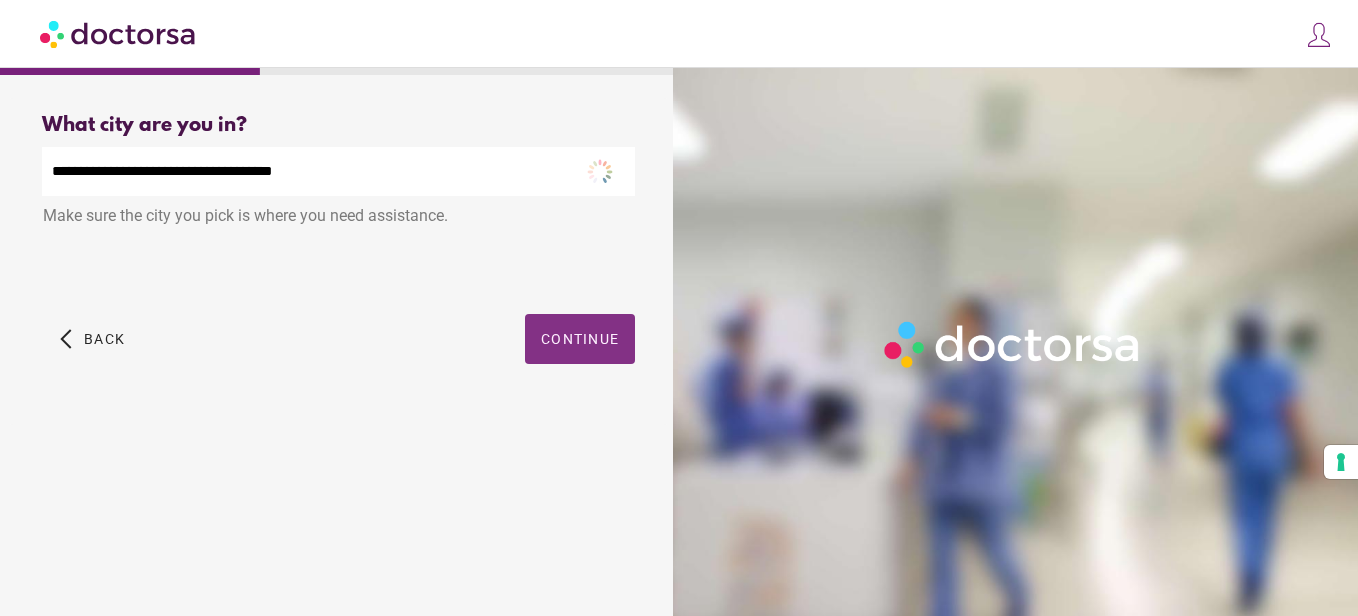 click on "Continue" at bounding box center (580, 339) 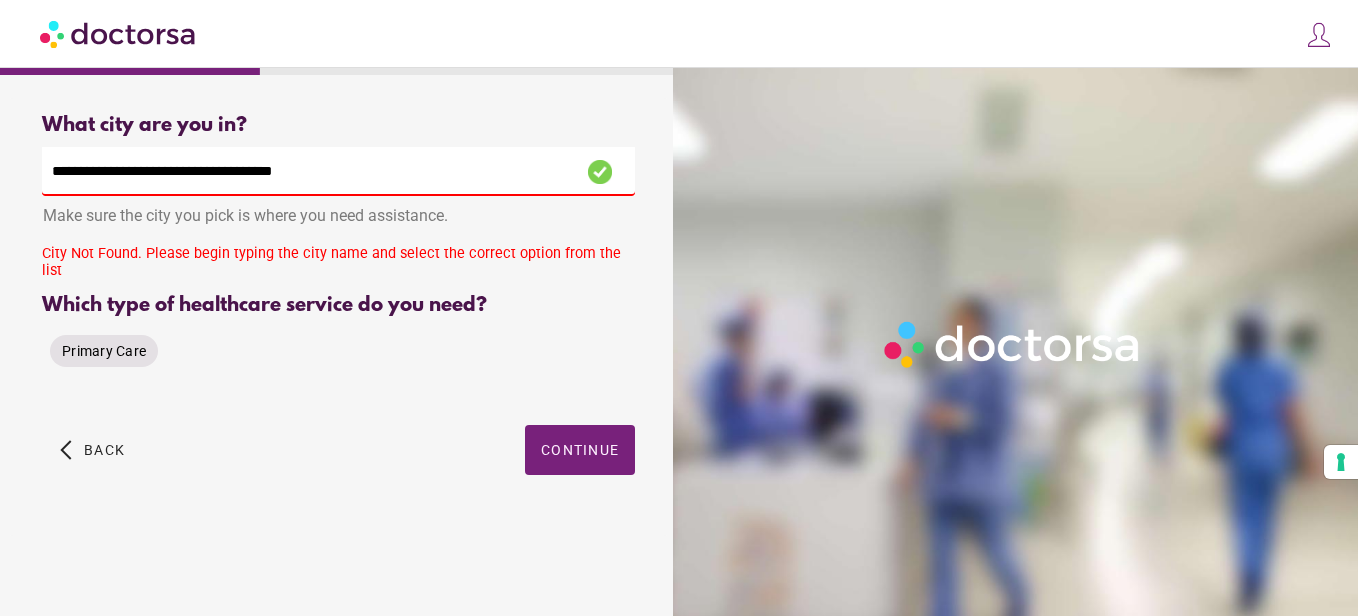 click on "Primary Care" at bounding box center [104, 351] 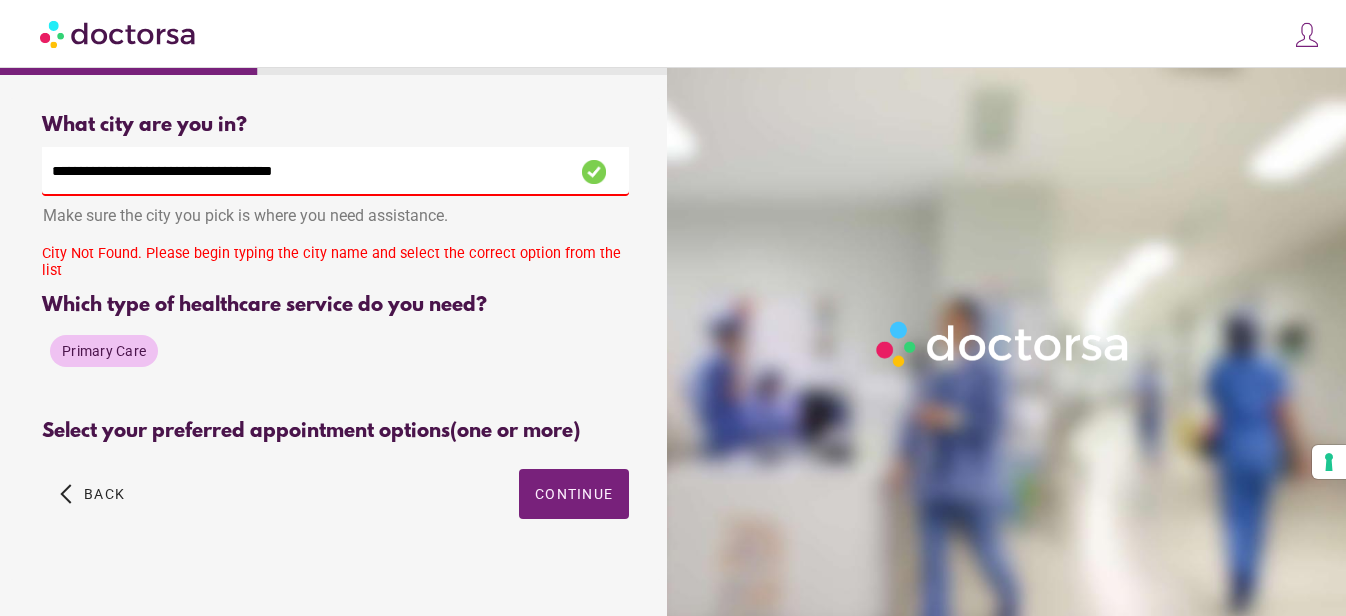 click on "Select your preferred appointment options  (one or more)
Select patient's preferred appointment option
(one or more)
Video Visit
help
Home Visit" at bounding box center (335, 434) 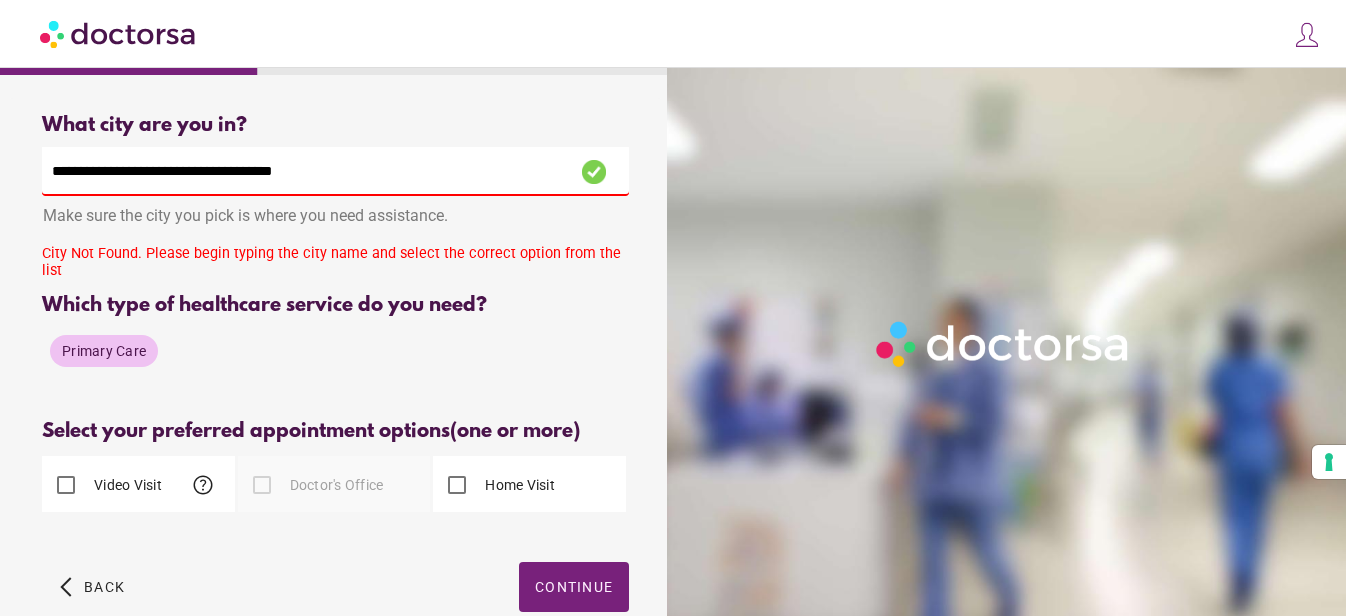 click on "Home Visit" at bounding box center (518, 485) 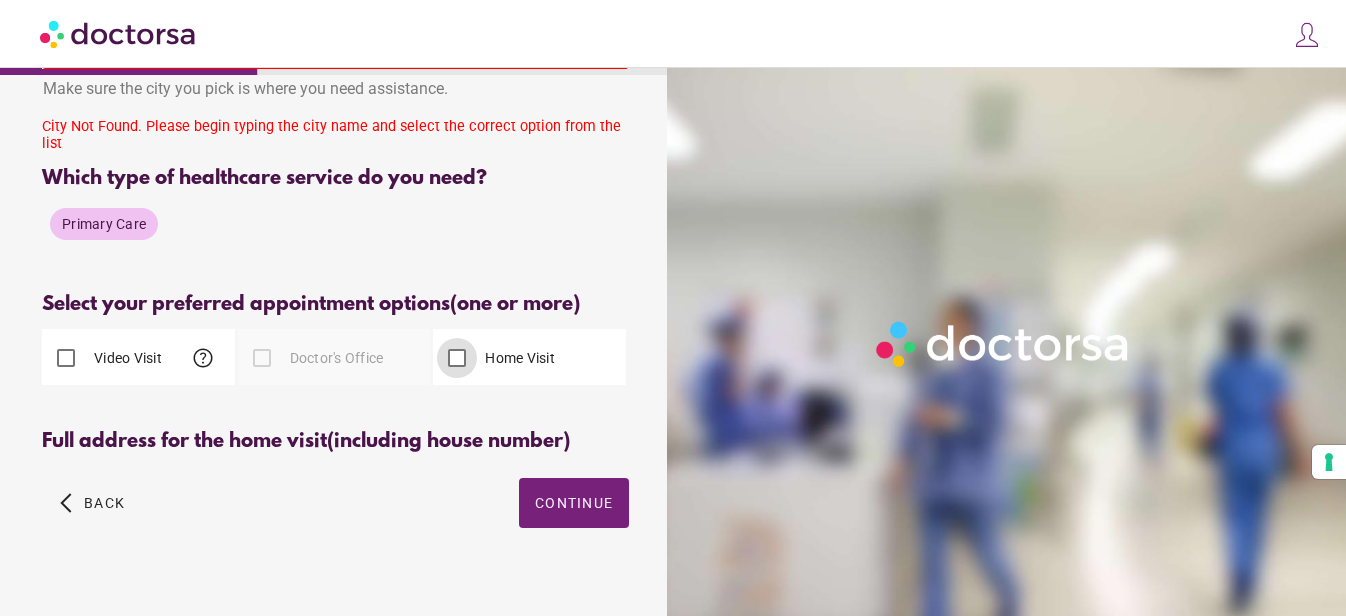 scroll, scrollTop: 101, scrollLeft: 0, axis: vertical 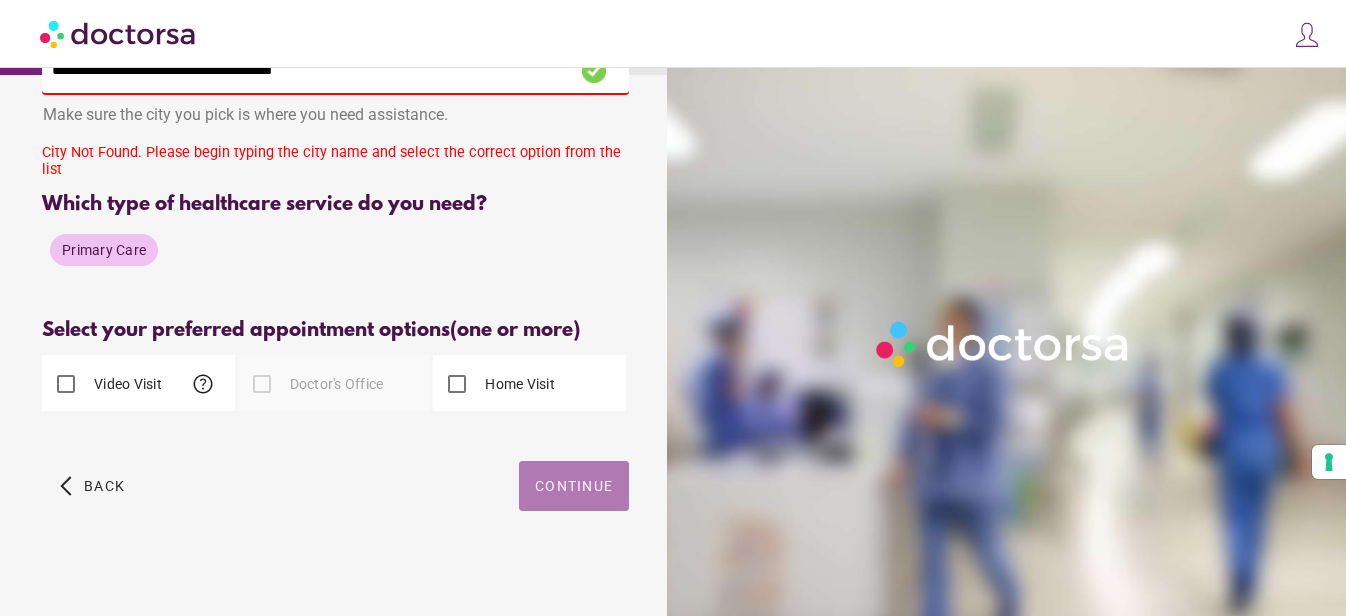 click at bounding box center [574, 486] 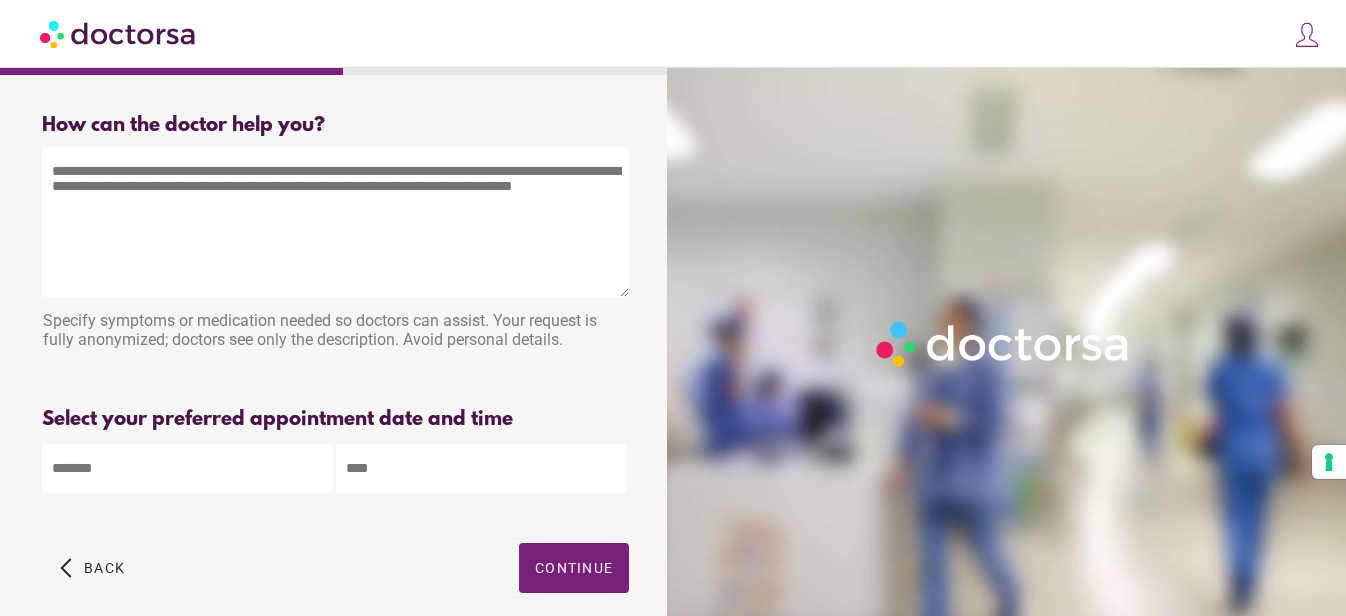 click at bounding box center (335, 222) 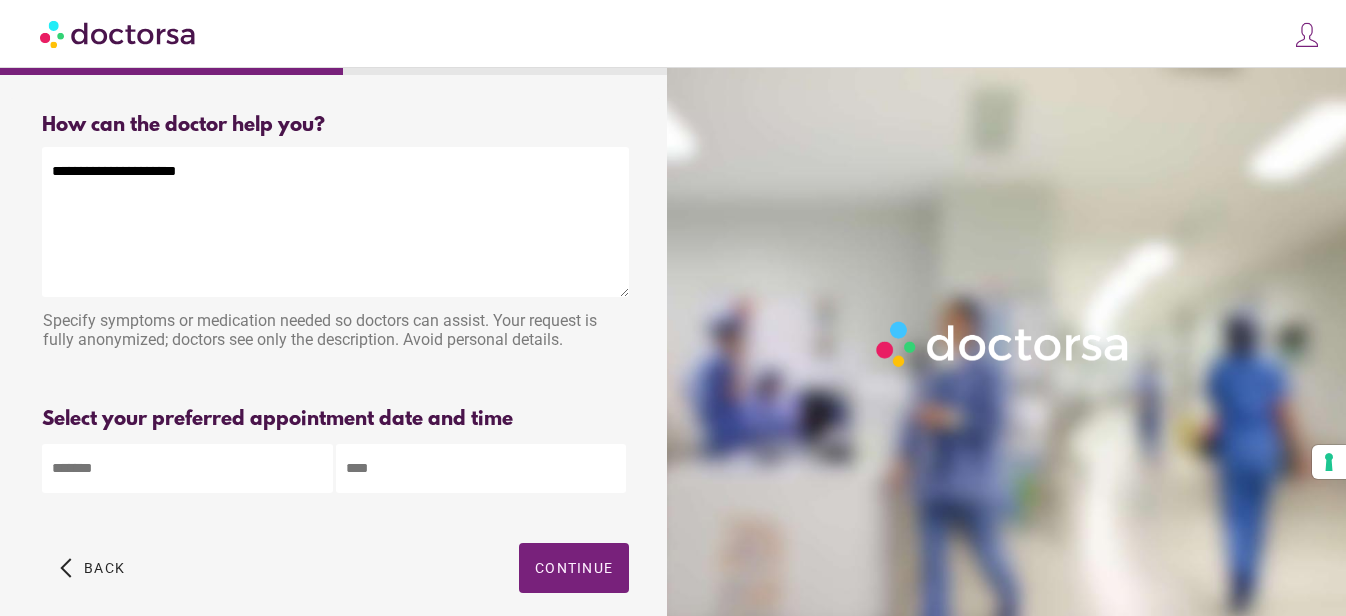type on "**********" 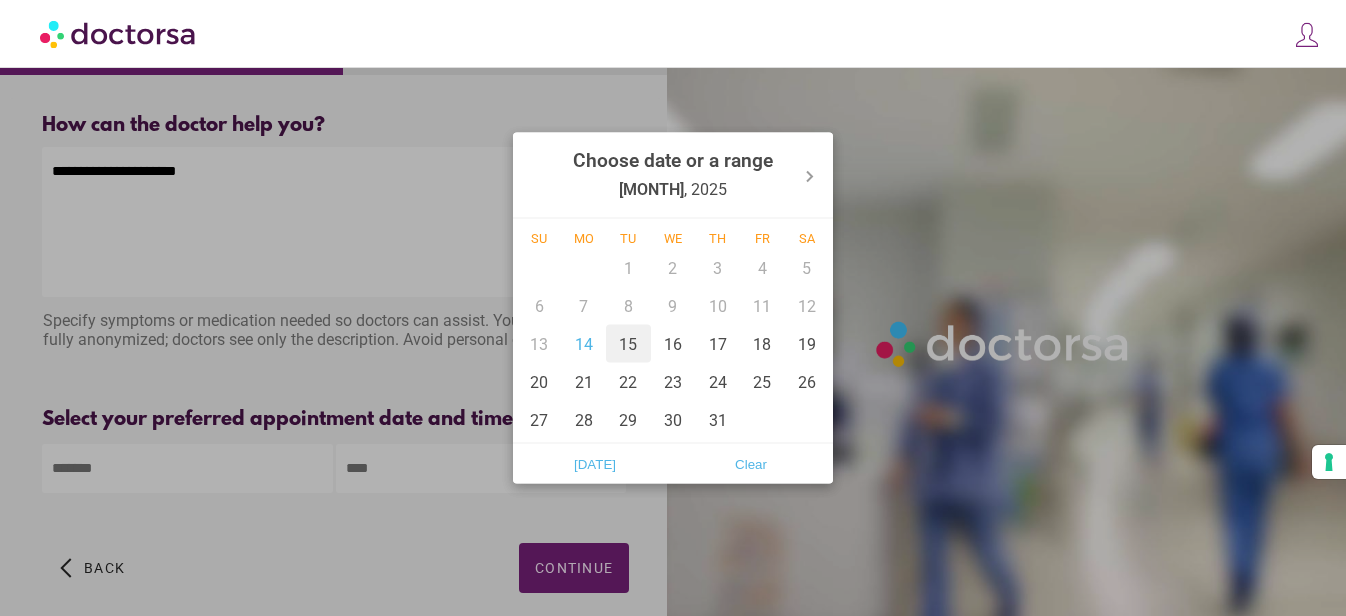 click on "15" at bounding box center [628, 344] 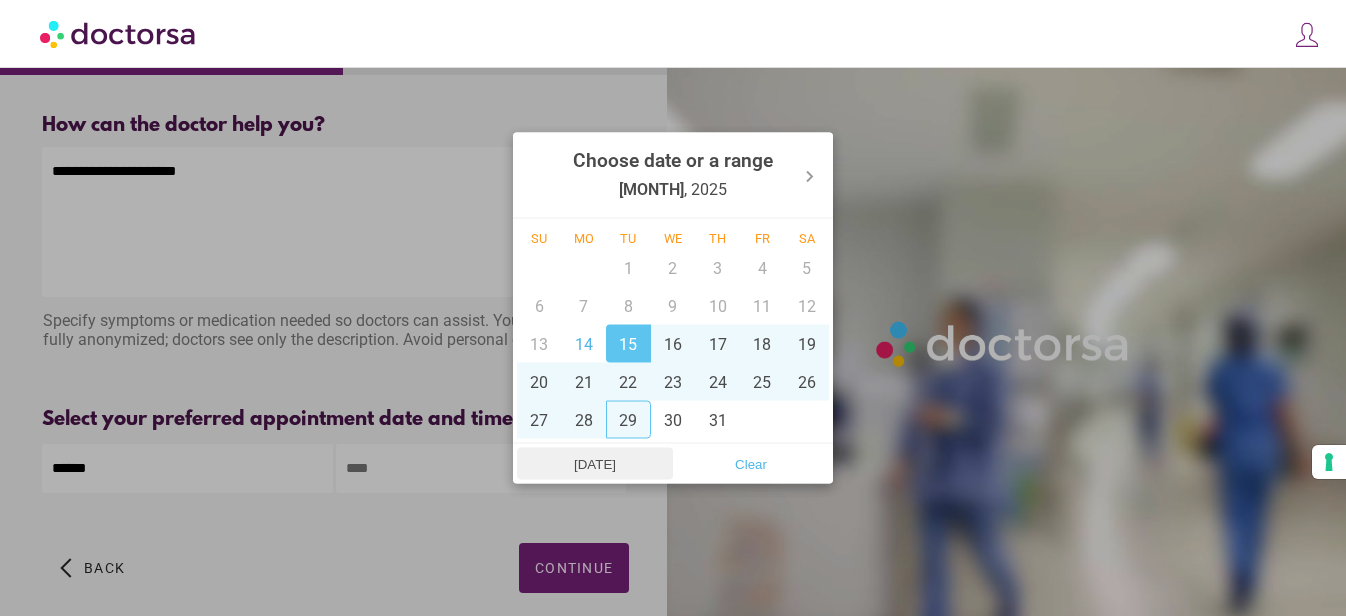 click on "[DATE]" at bounding box center (595, 464) 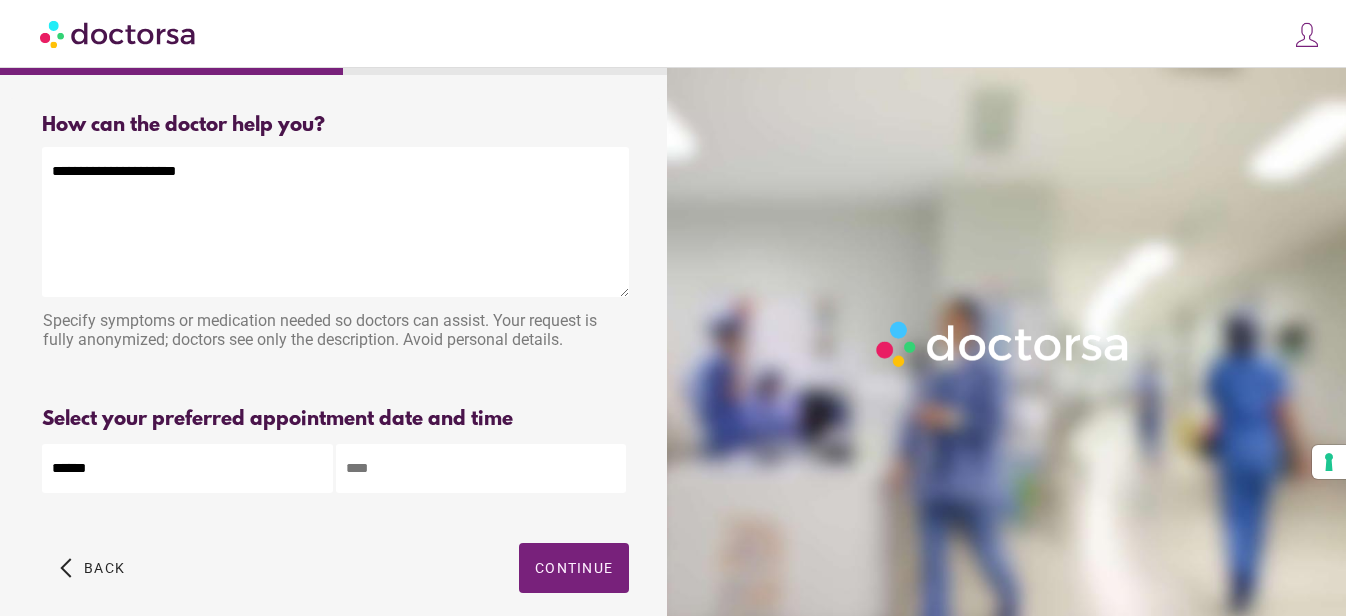 click on "Choose a time range
0 1 0 0 0 [MASKED_DATA]
First Available
Clear
close
OR" at bounding box center (673, 352) 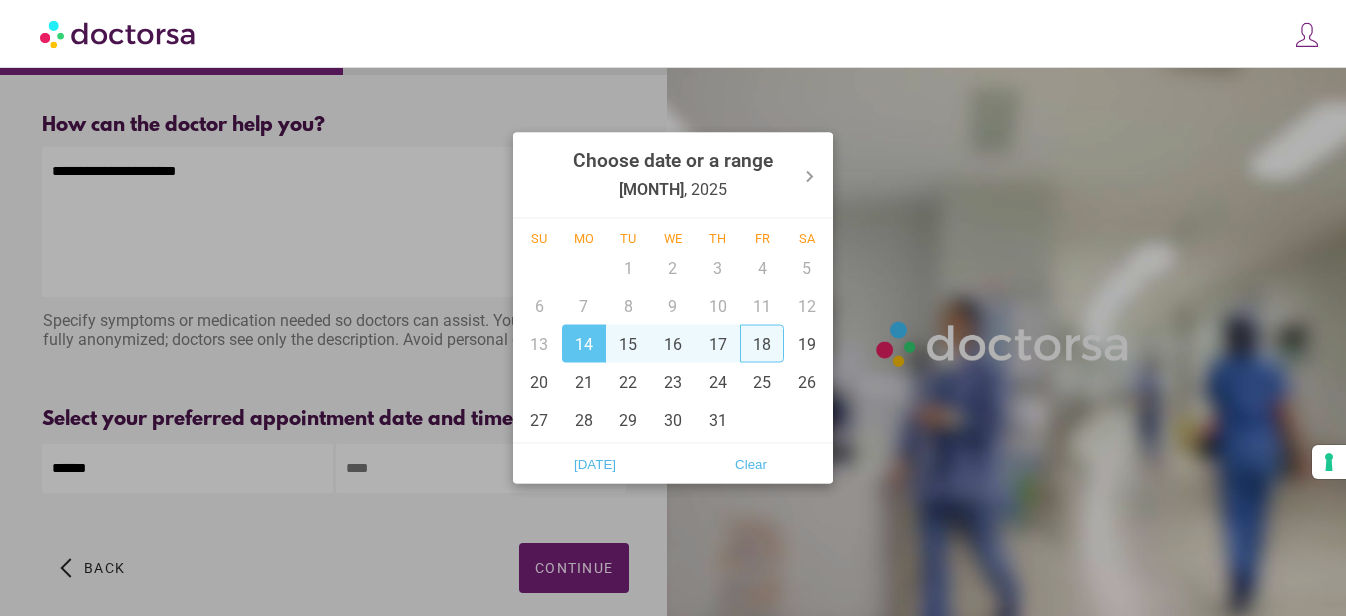 click on "18" at bounding box center (762, 344) 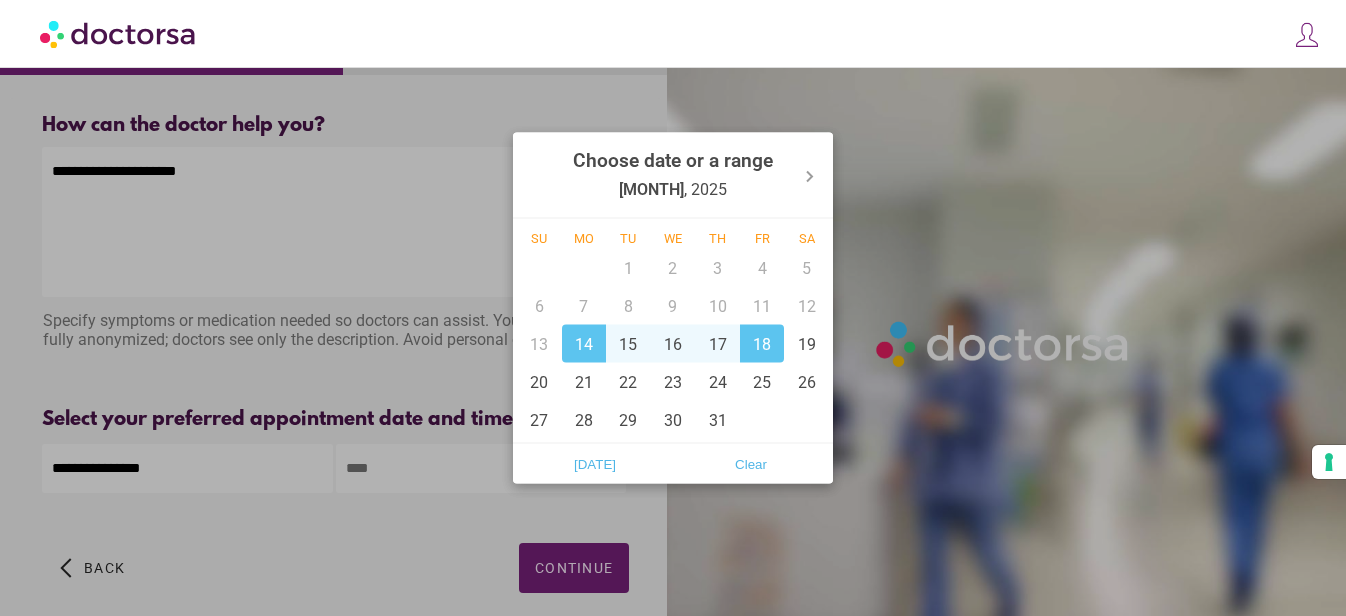 click at bounding box center [673, 308] 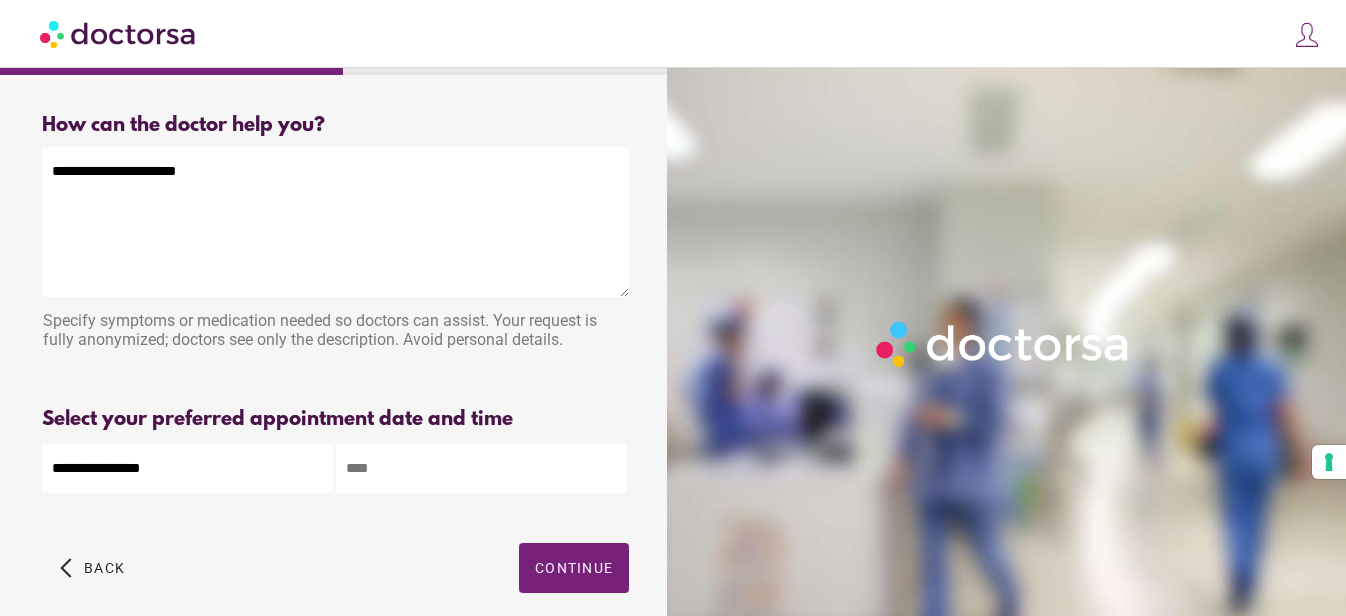 click at bounding box center (481, 468) 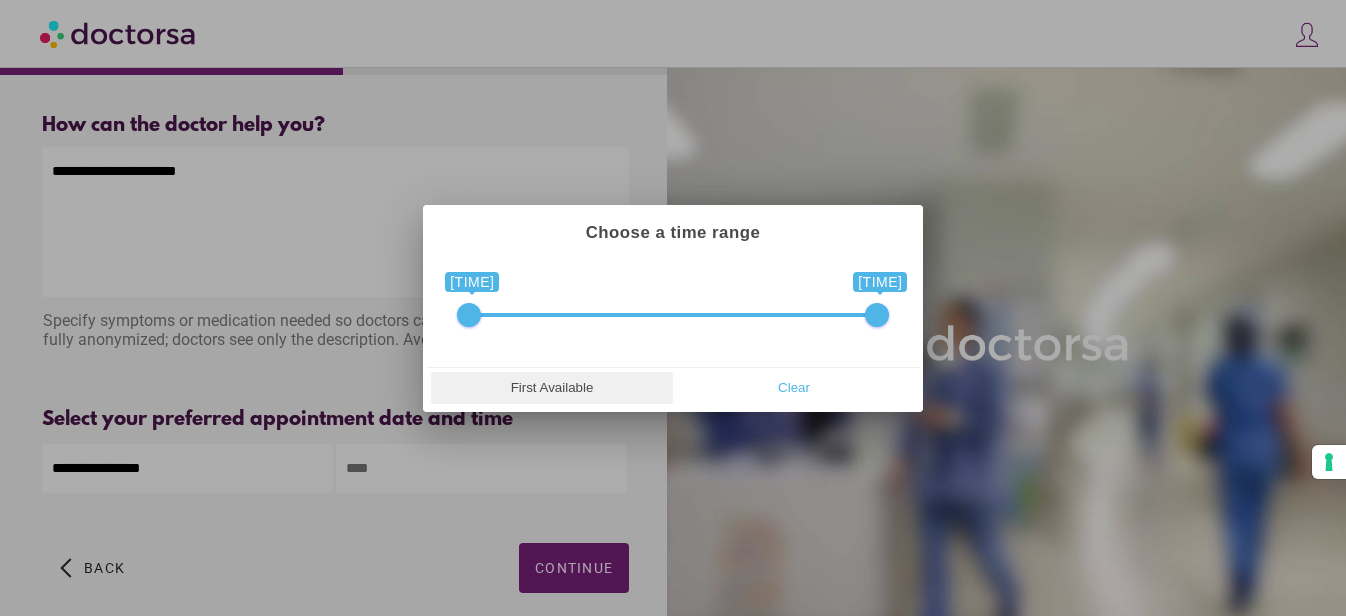 click on "First Available" at bounding box center [552, 388] 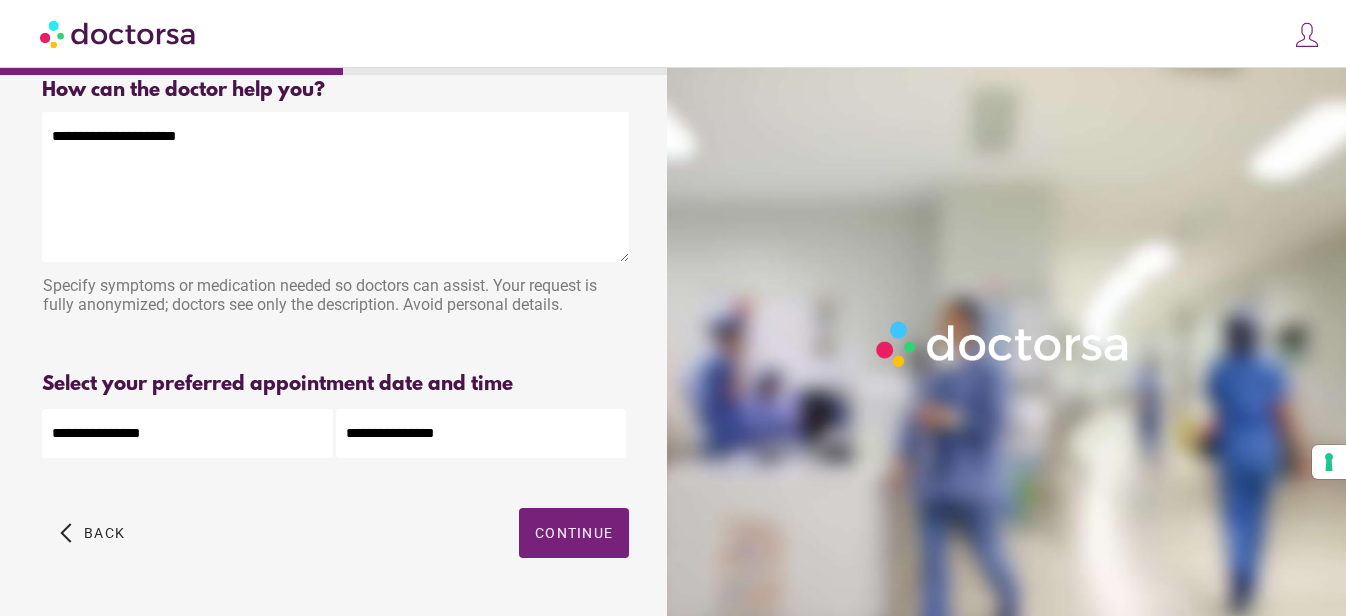 scroll, scrollTop: 93, scrollLeft: 0, axis: vertical 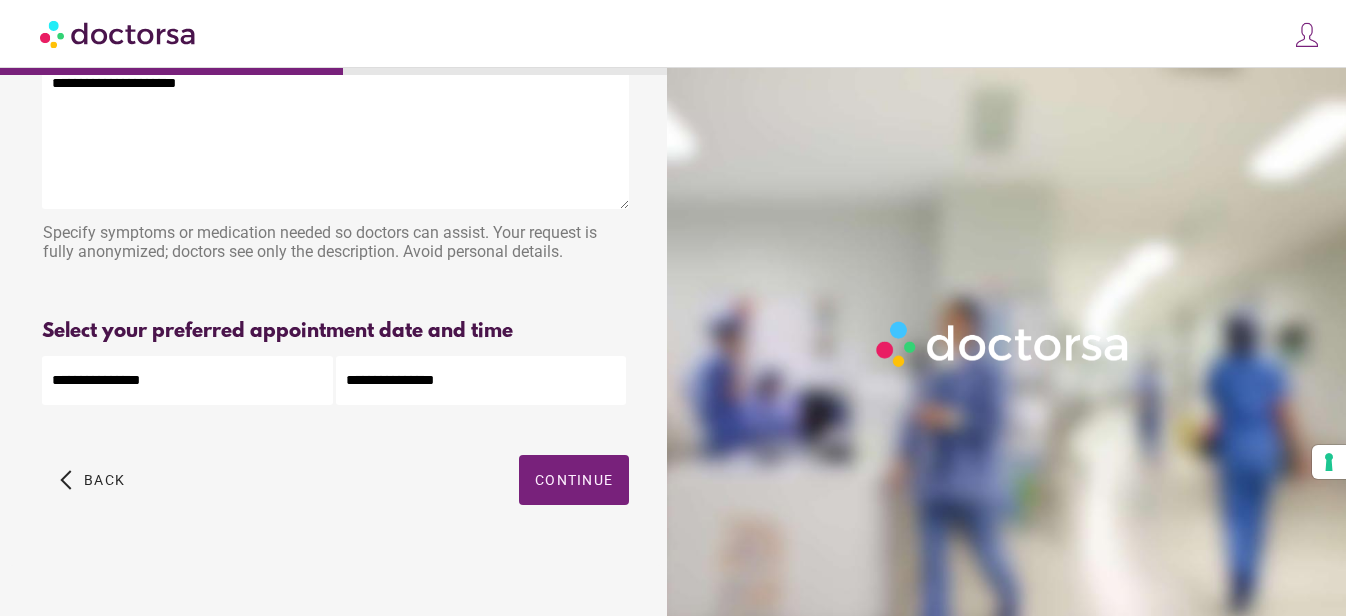 click on "**********" at bounding box center [481, 380] 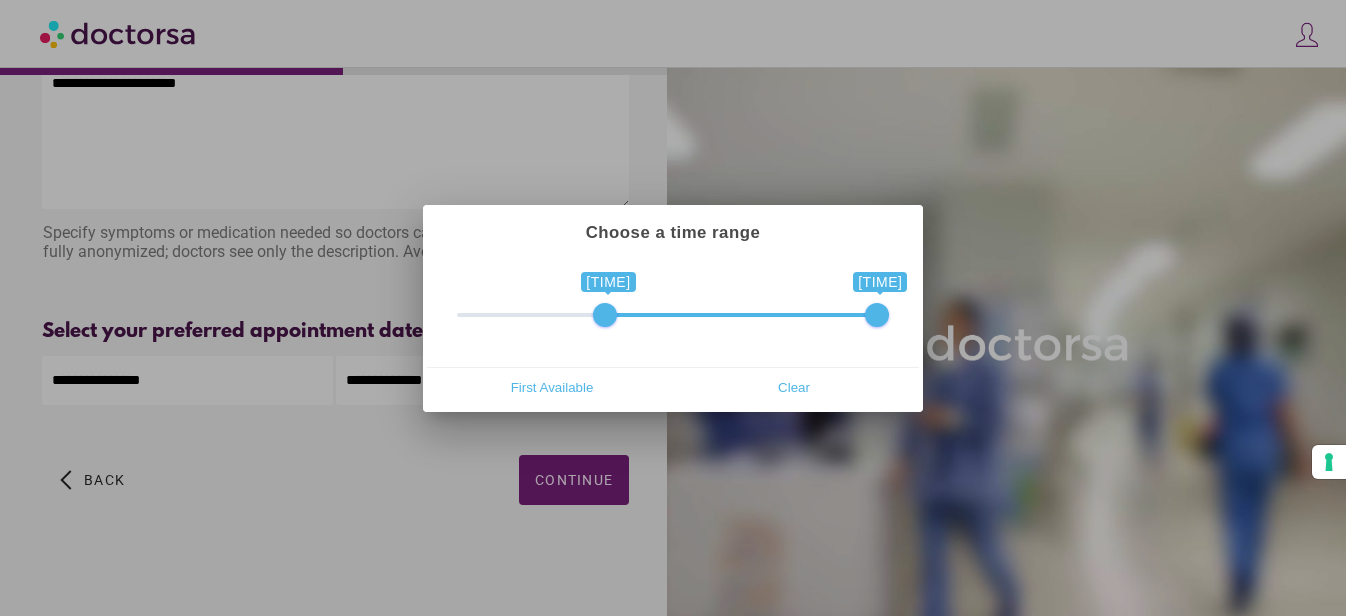 drag, startPoint x: 471, startPoint y: 313, endPoint x: 735, endPoint y: 340, distance: 265.37708 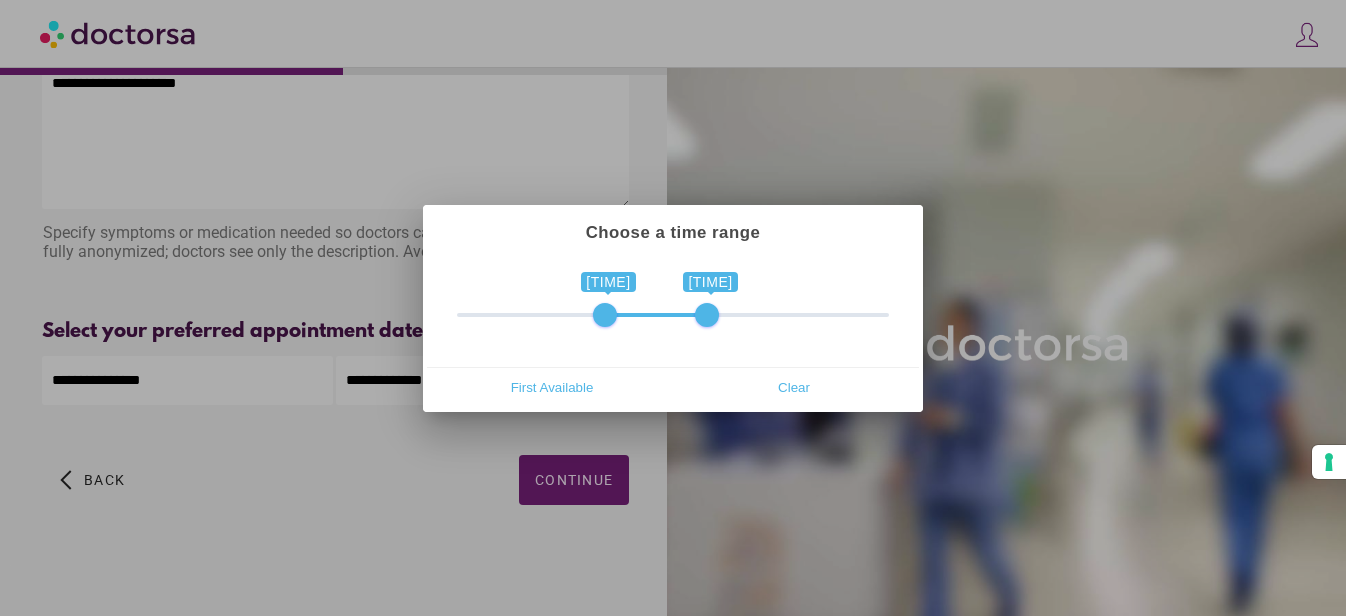 type on "**********" 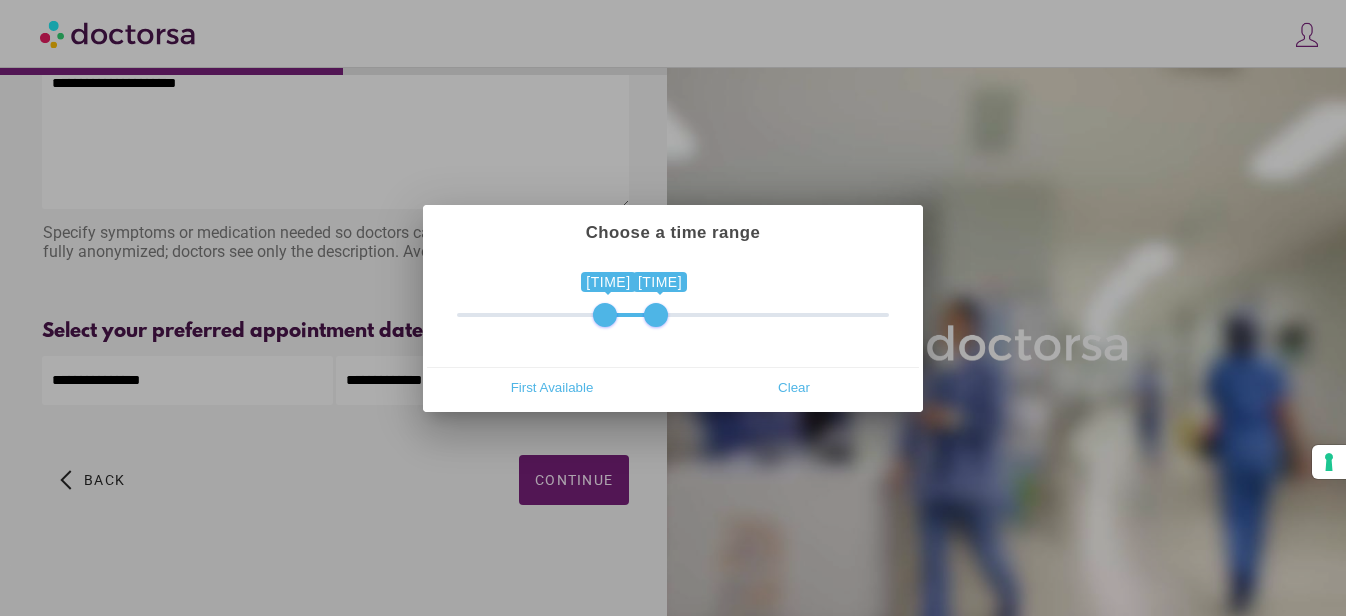 drag, startPoint x: 879, startPoint y: 309, endPoint x: 658, endPoint y: 327, distance: 221.73183 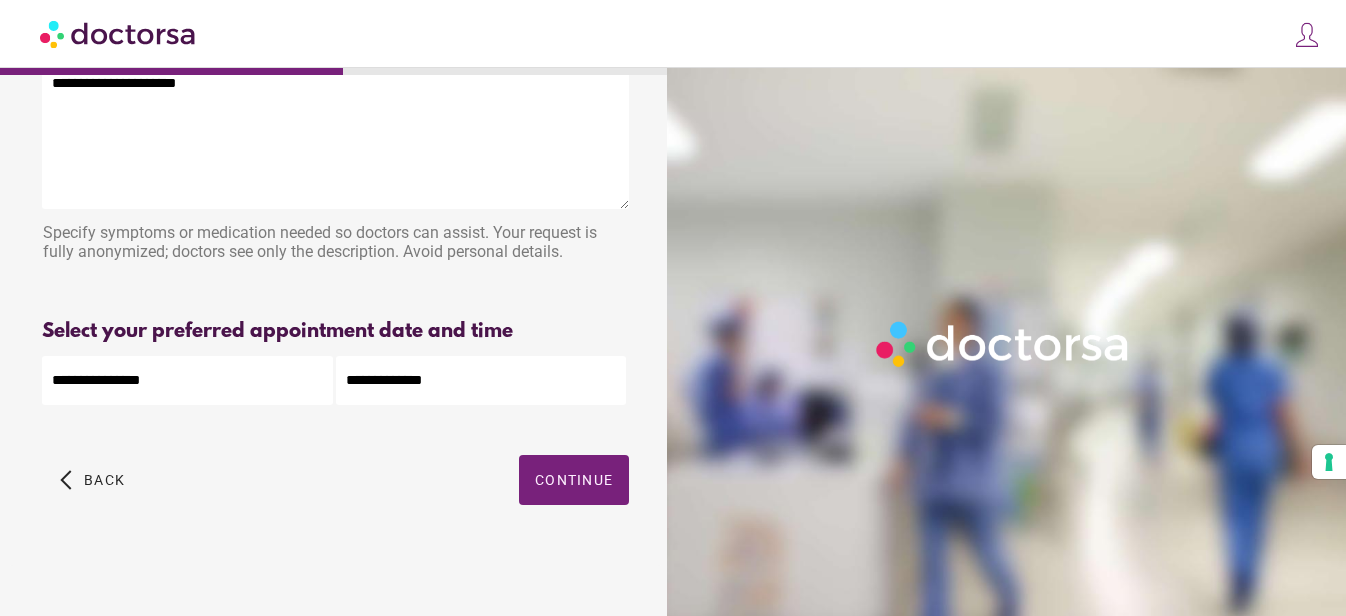click on "Continue" at bounding box center (574, 480) 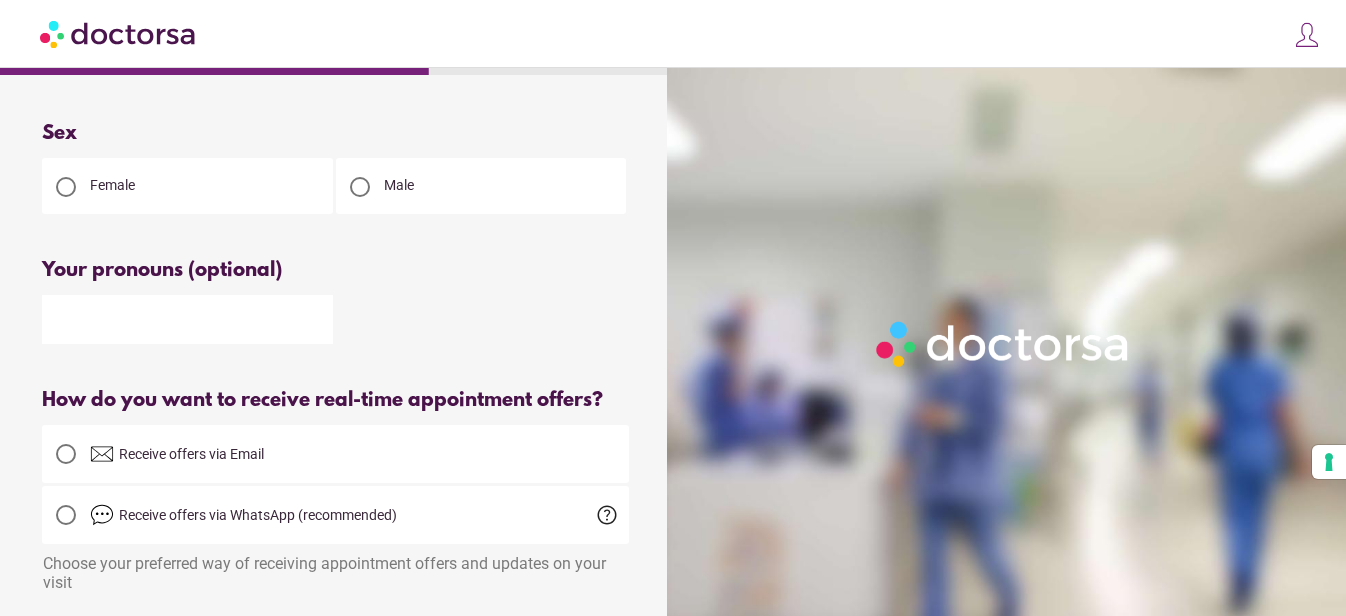 scroll, scrollTop: 0, scrollLeft: 0, axis: both 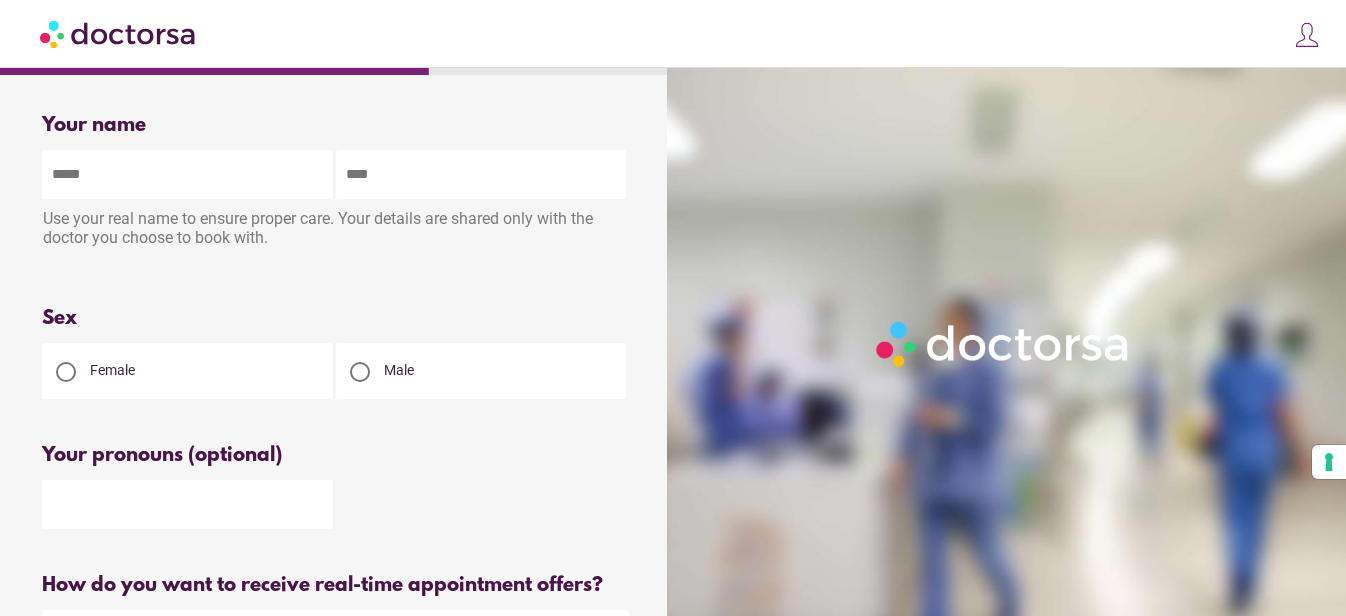click at bounding box center [187, 174] 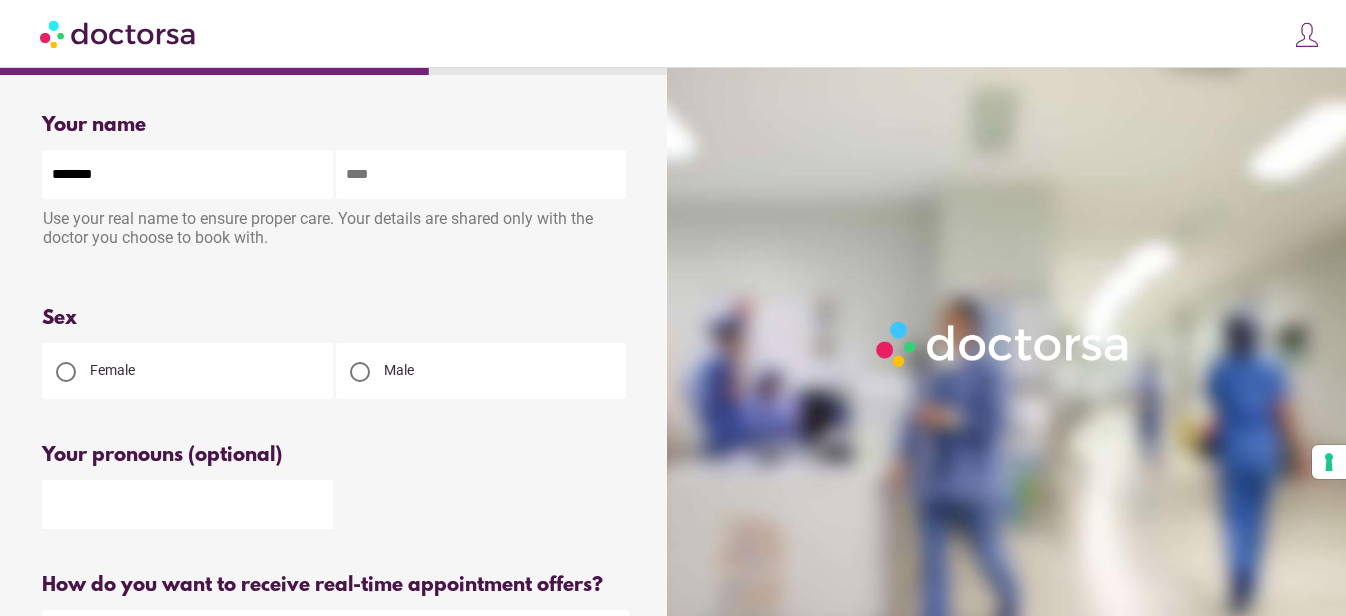 type on "**********" 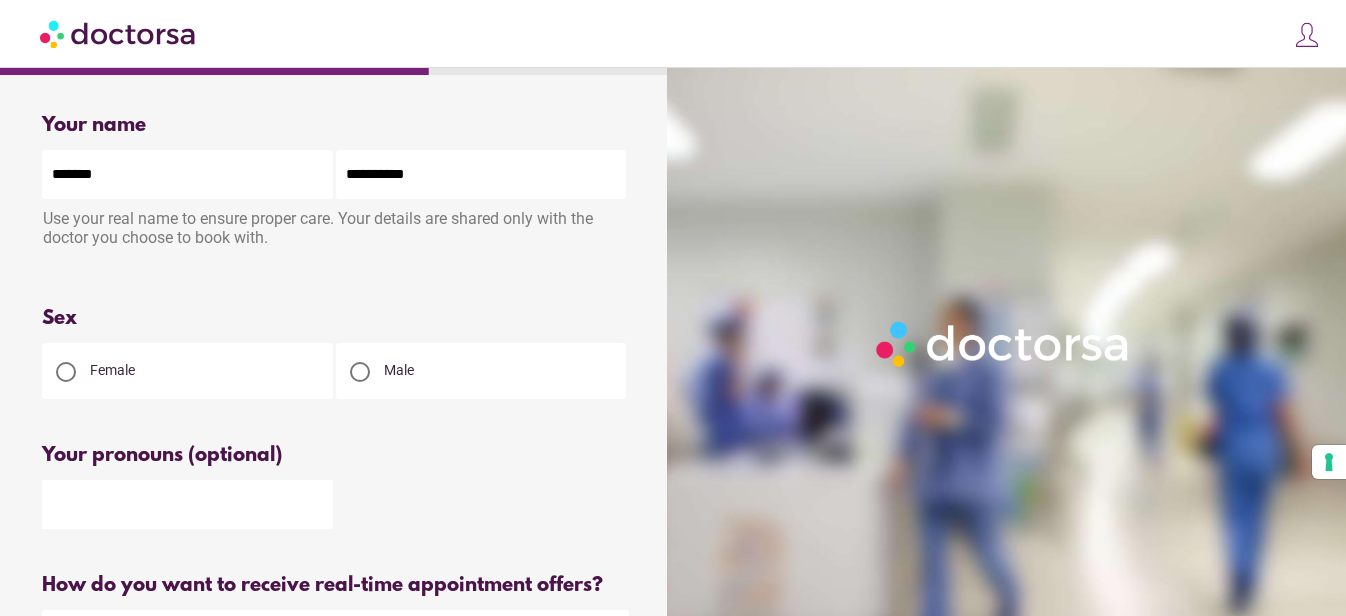 click on "Female" at bounding box center [112, 370] 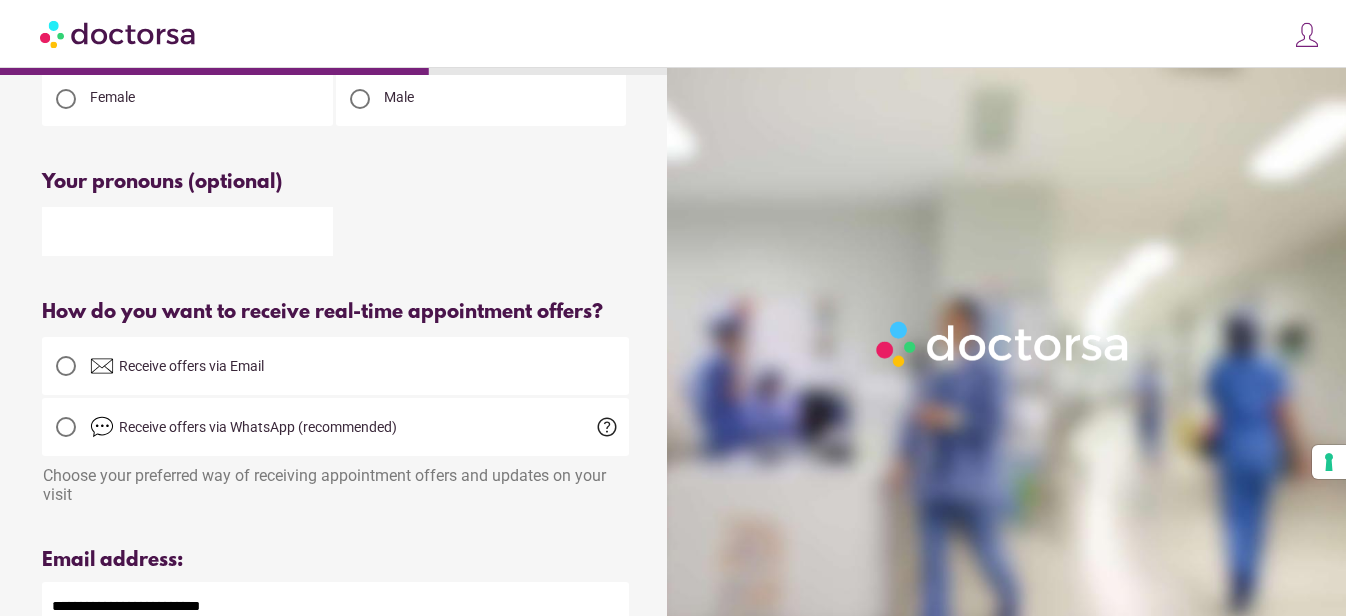 scroll, scrollTop: 300, scrollLeft: 0, axis: vertical 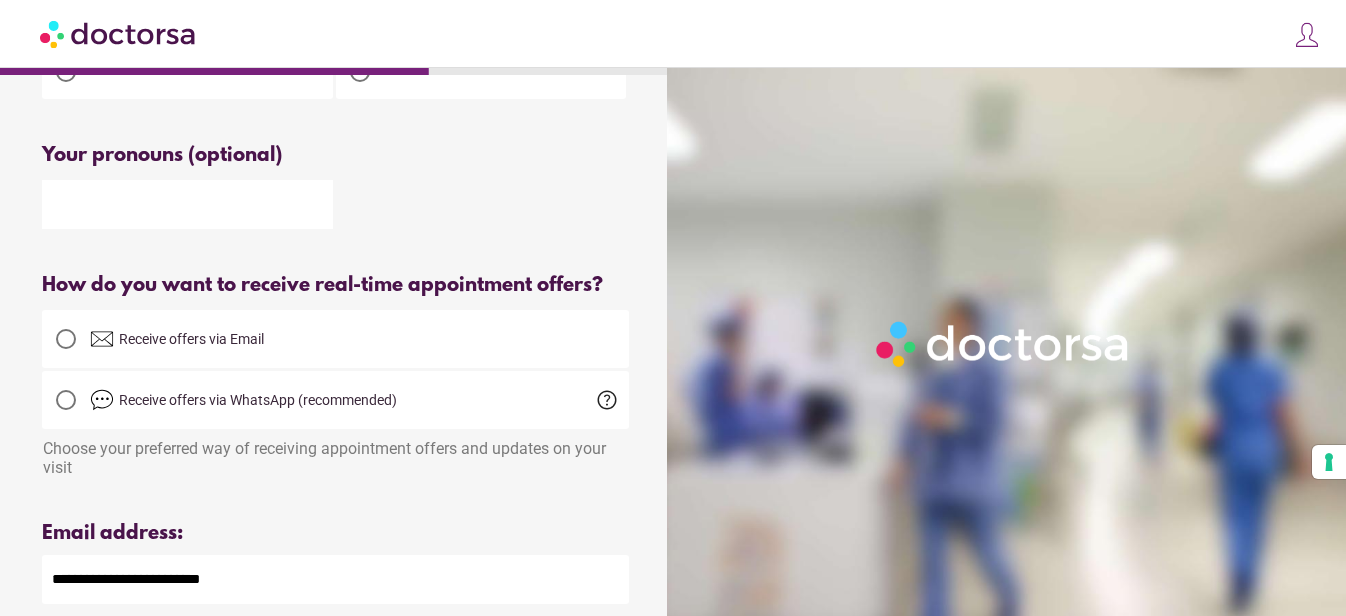 click on "Your name
Patient's name
[NAME]
[NAME]
Use your real name to ensure proper care. Your details are shared only with the doctor you choose to book with.
Please enter your first and last name
Please enter patient's first and last name
Sex
Female" at bounding box center (335, 480) 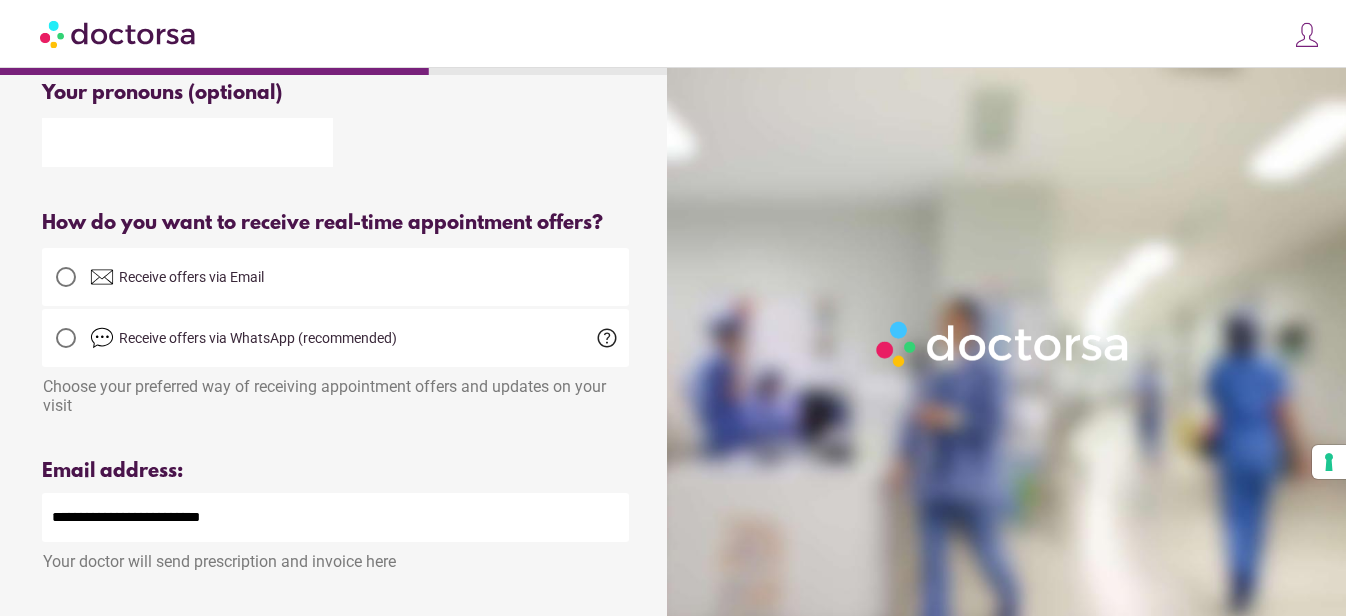 scroll, scrollTop: 600, scrollLeft: 0, axis: vertical 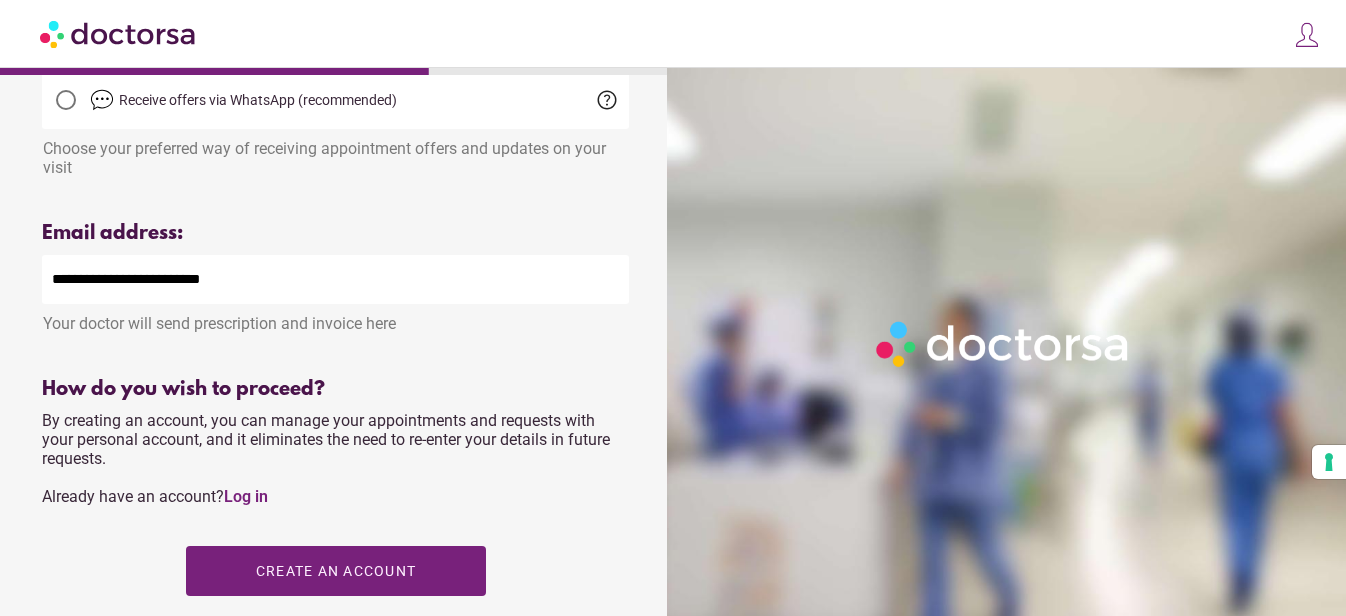 click on "**********" at bounding box center [335, 279] 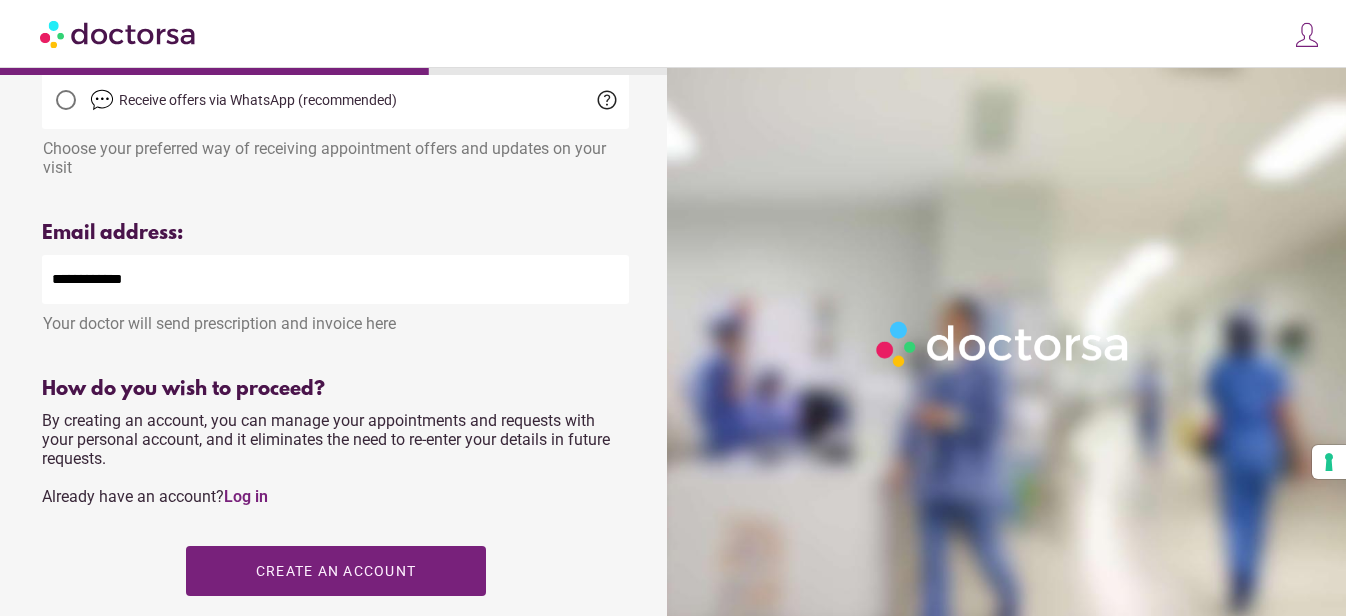 type on "**********" 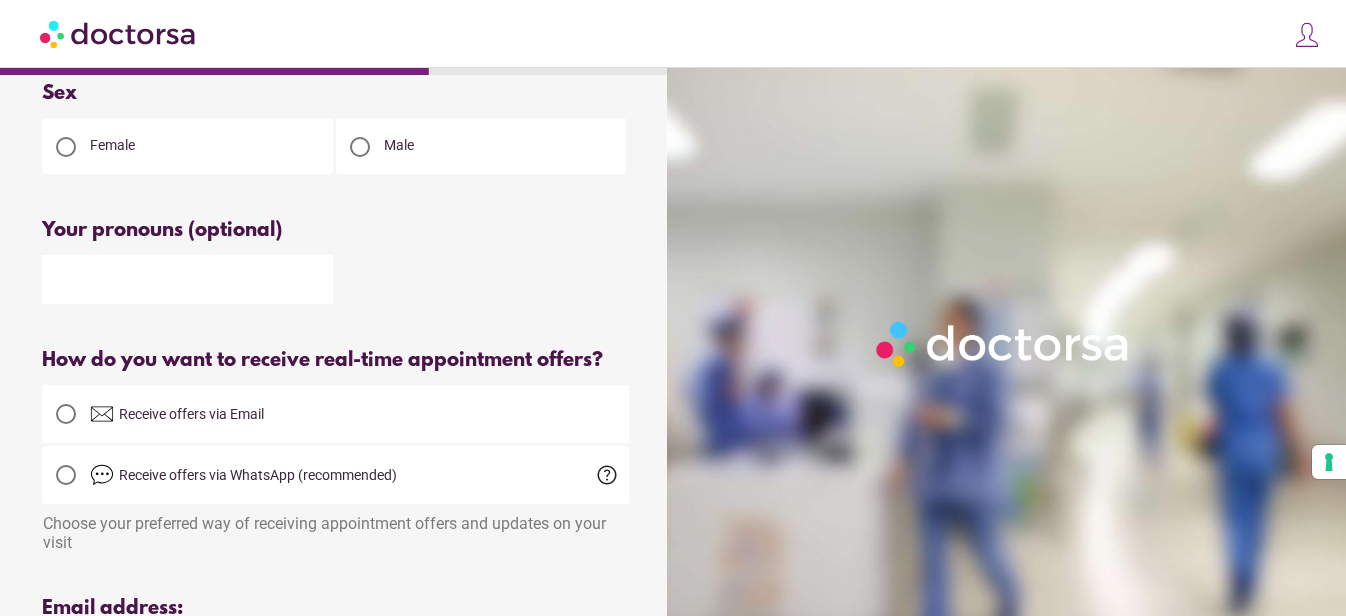 scroll, scrollTop: 200, scrollLeft: 0, axis: vertical 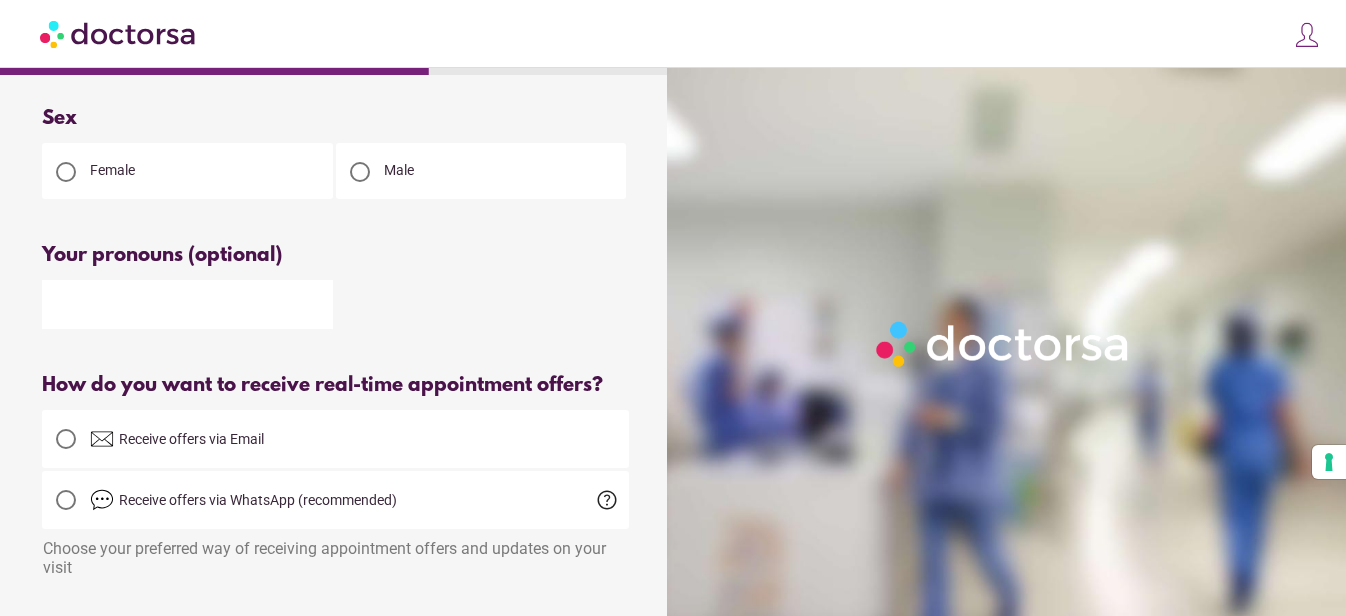click on "Receive offers via Email" at bounding box center [191, 439] 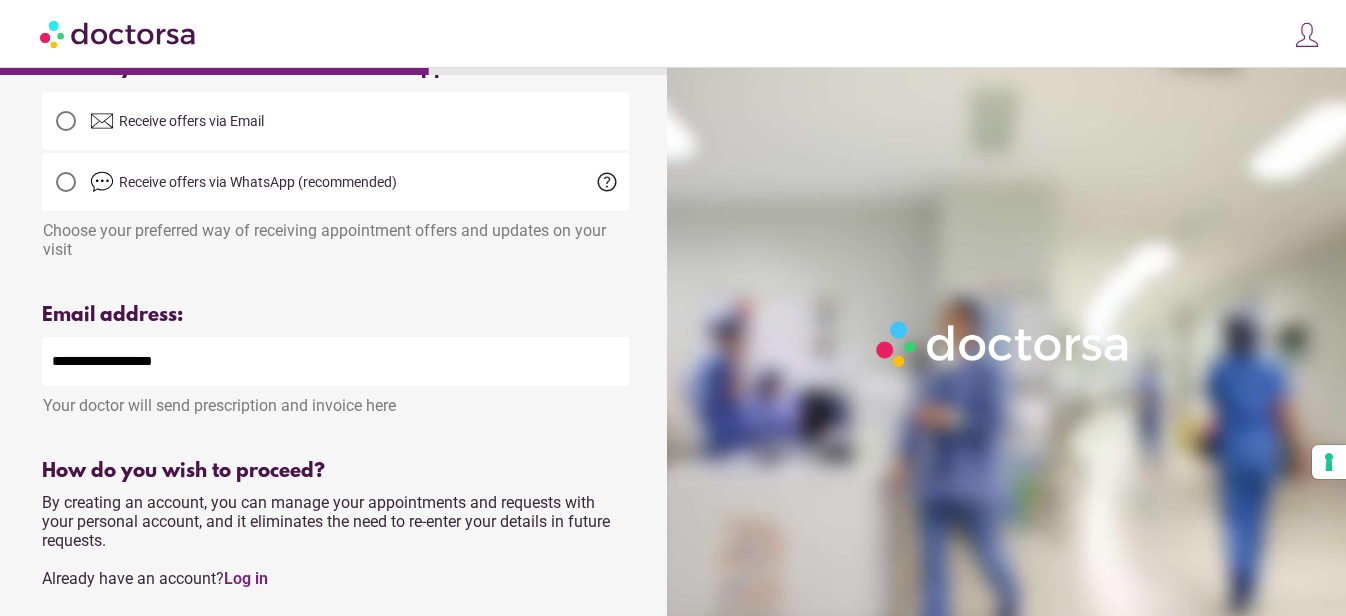 scroll, scrollTop: 700, scrollLeft: 0, axis: vertical 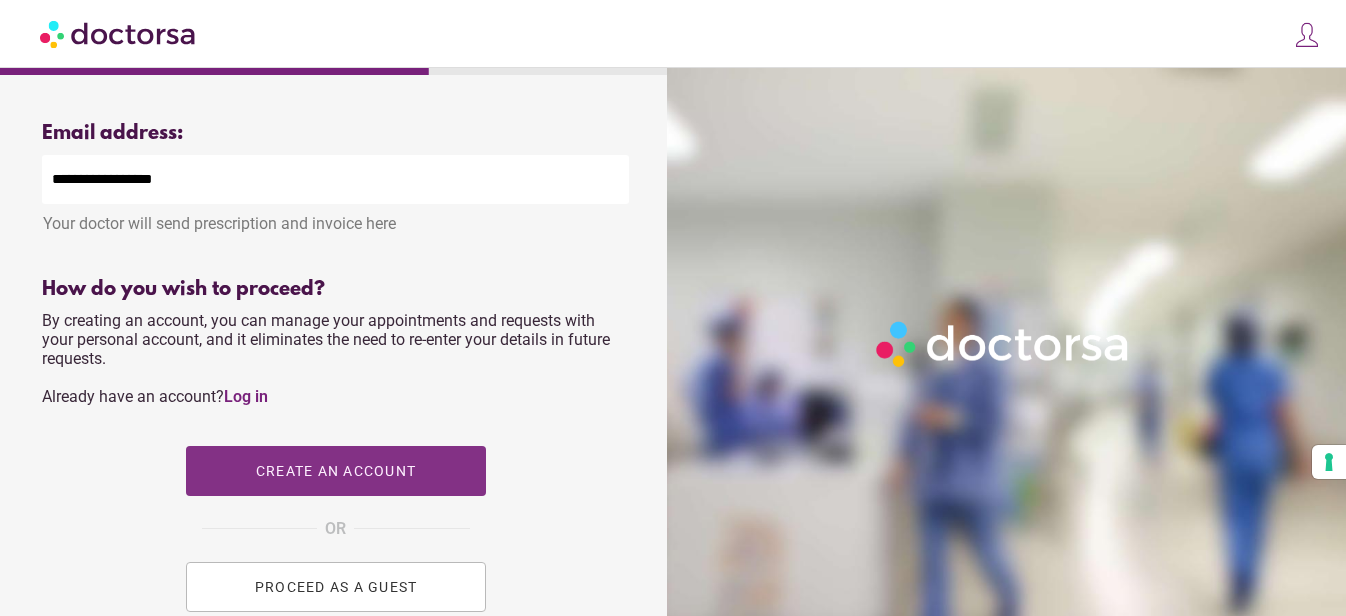 click on "Create an account" at bounding box center [335, 471] 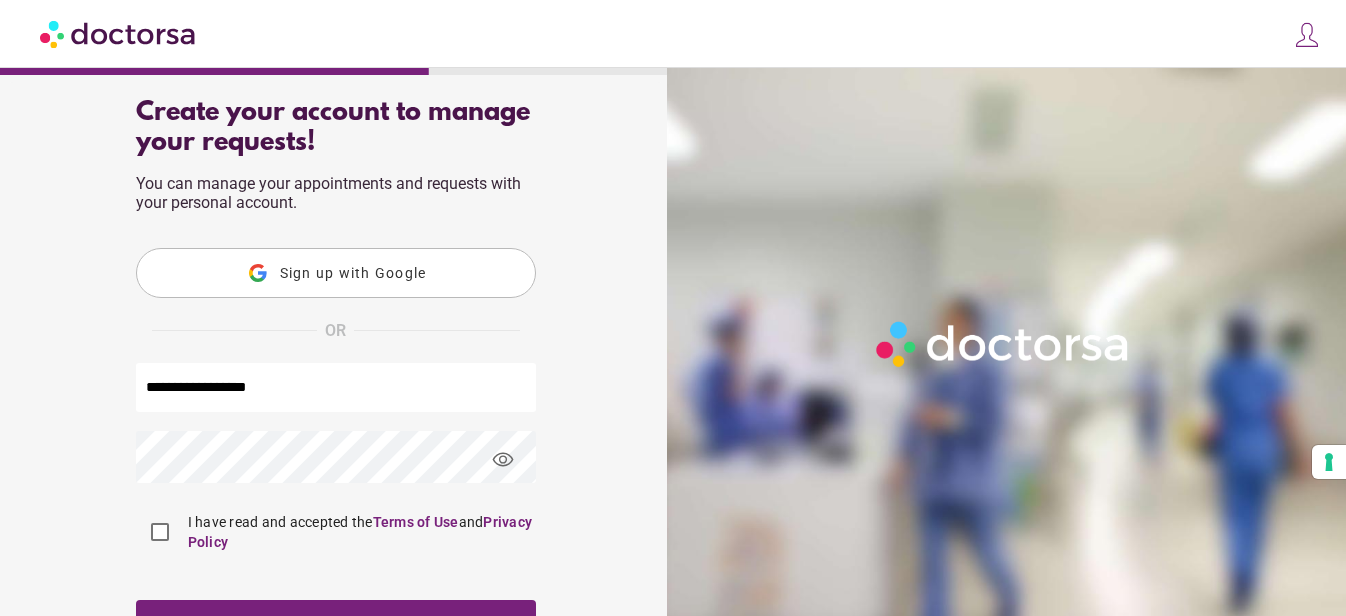 scroll, scrollTop: 278, scrollLeft: 0, axis: vertical 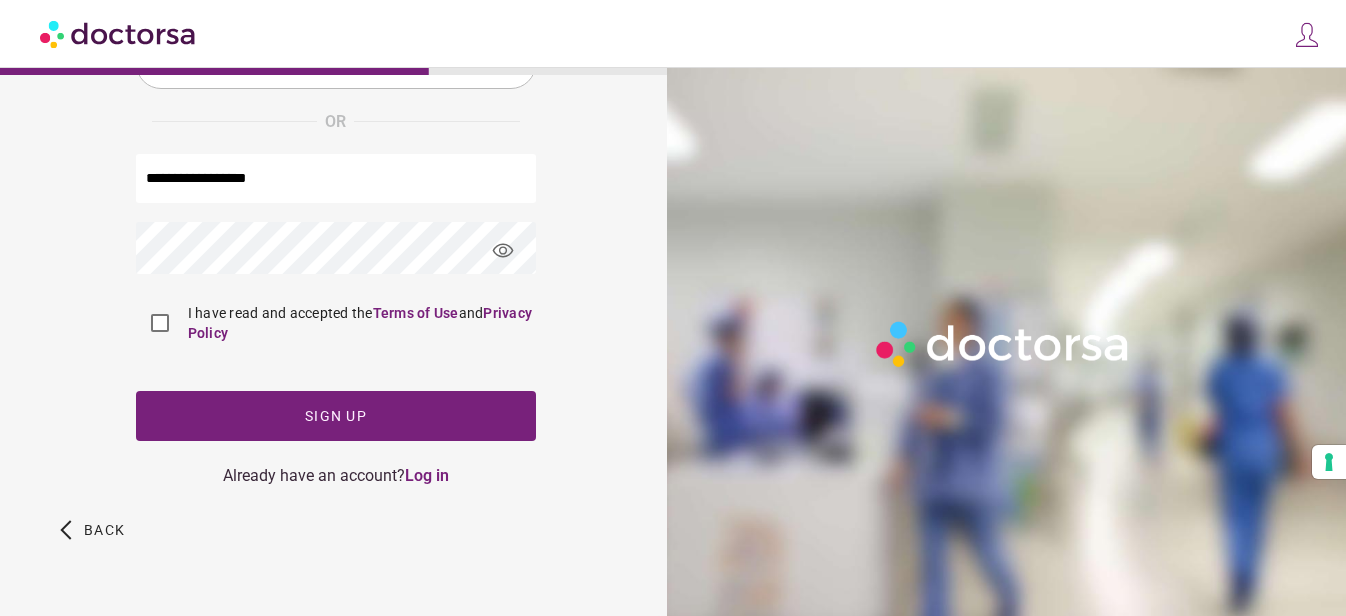 click on "visibility" at bounding box center [503, 251] 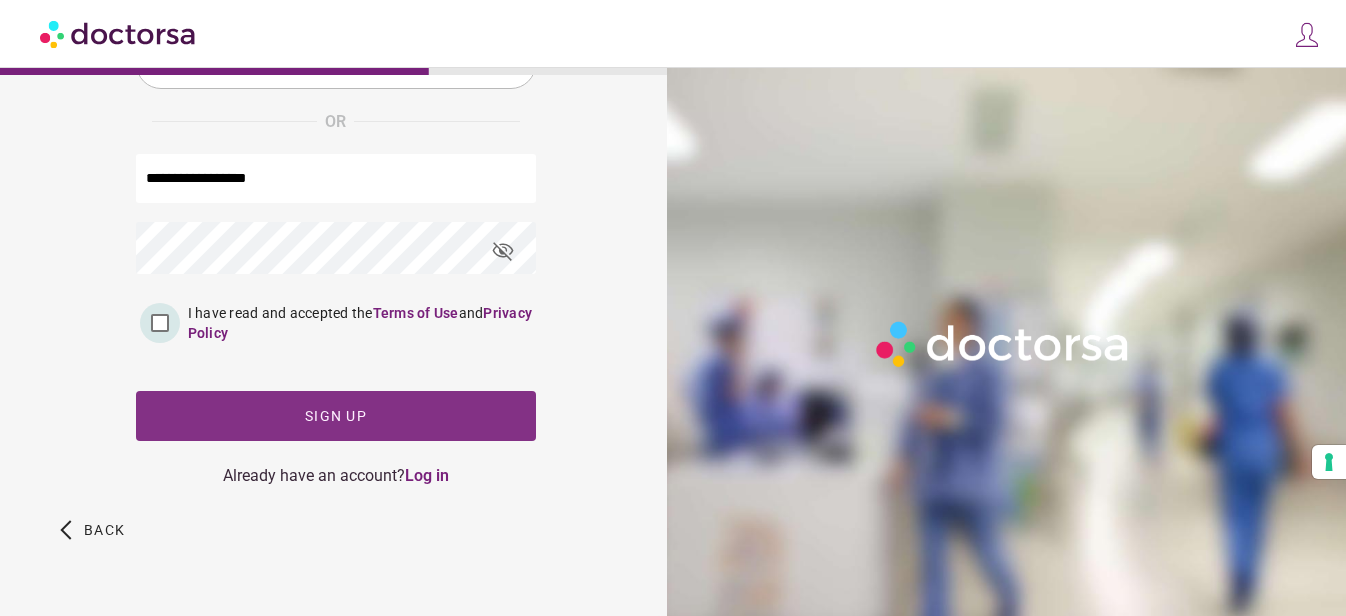 click at bounding box center [336, 416] 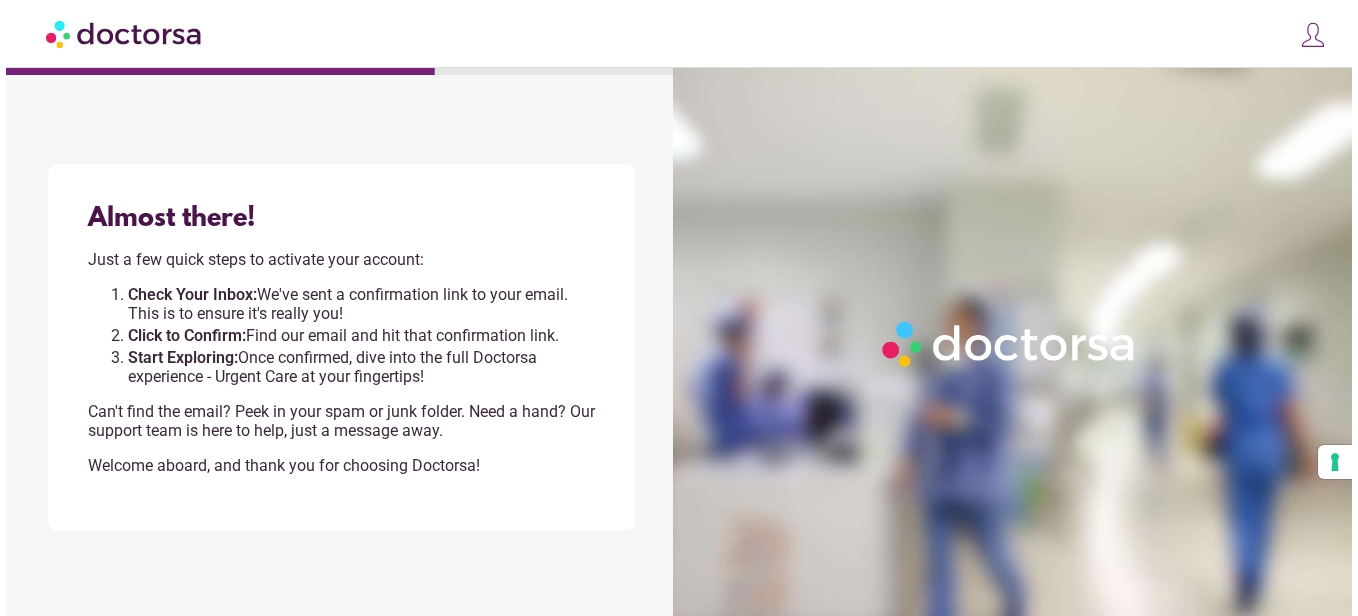scroll, scrollTop: 0, scrollLeft: 0, axis: both 